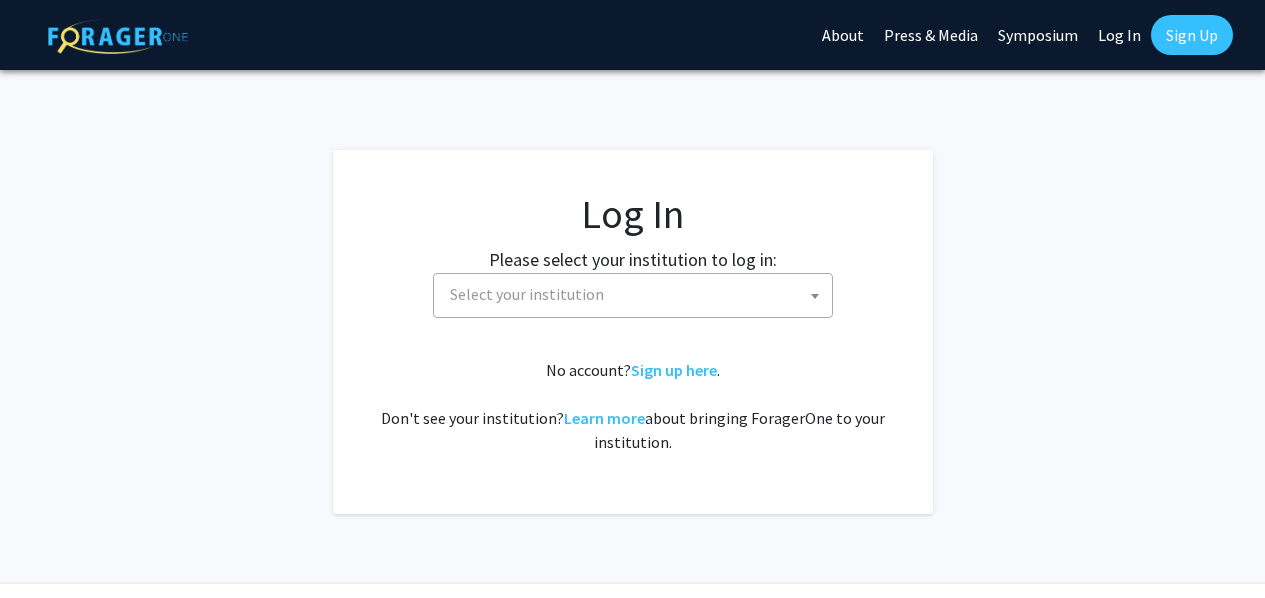 select 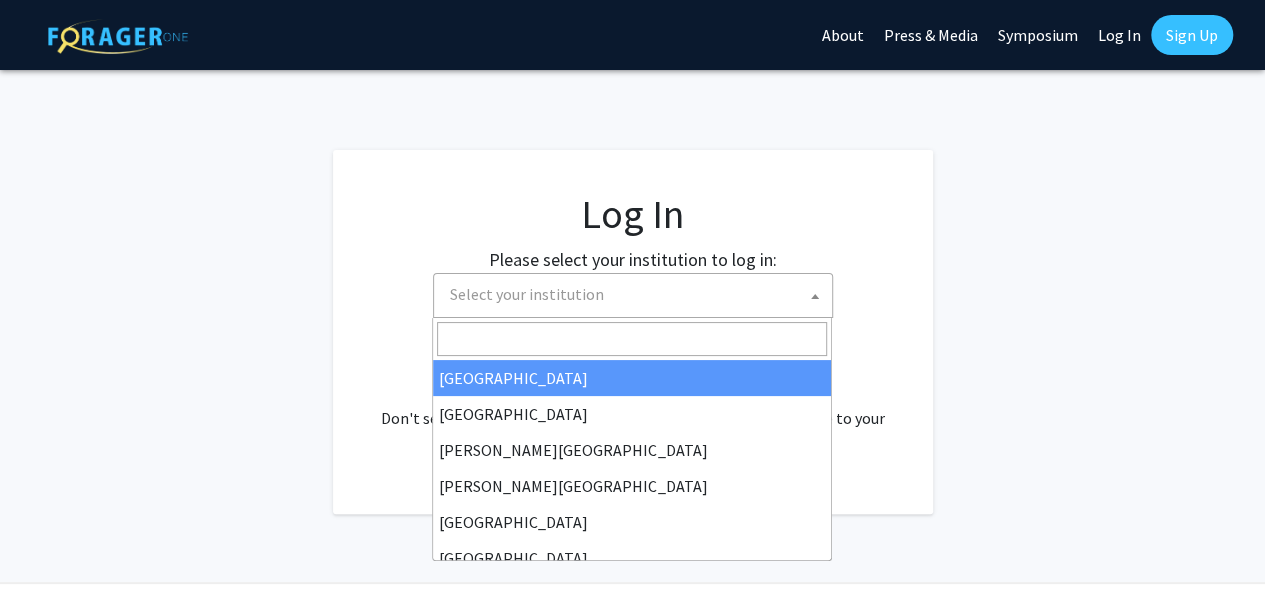 click on "Select your institution" at bounding box center (637, 294) 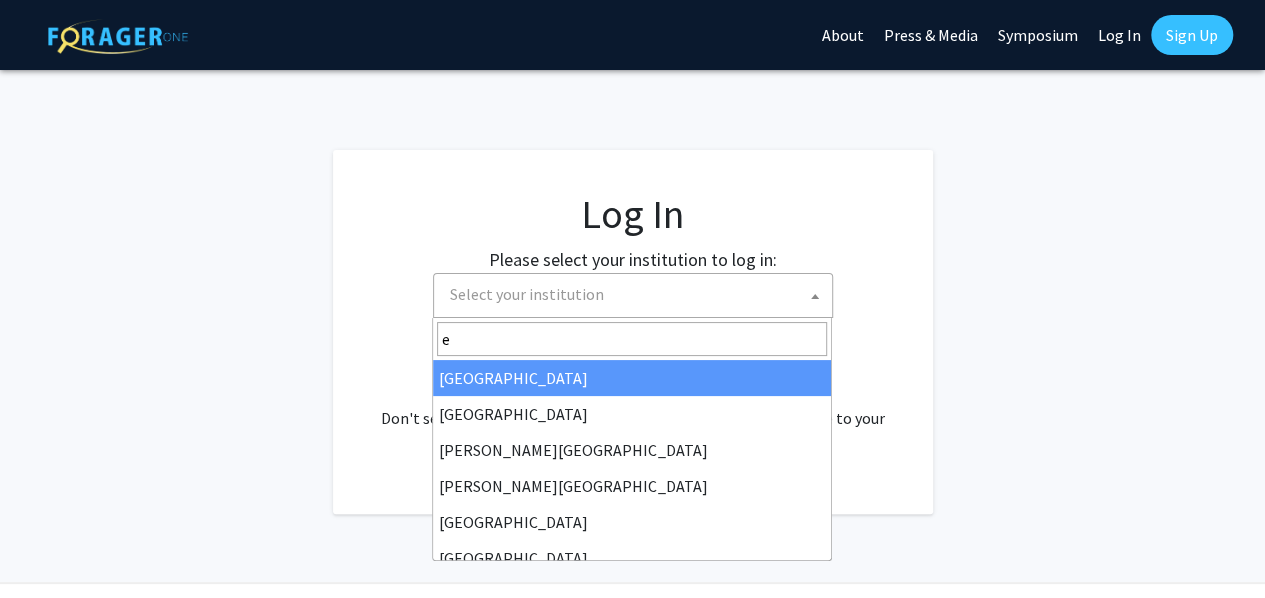 type on "em" 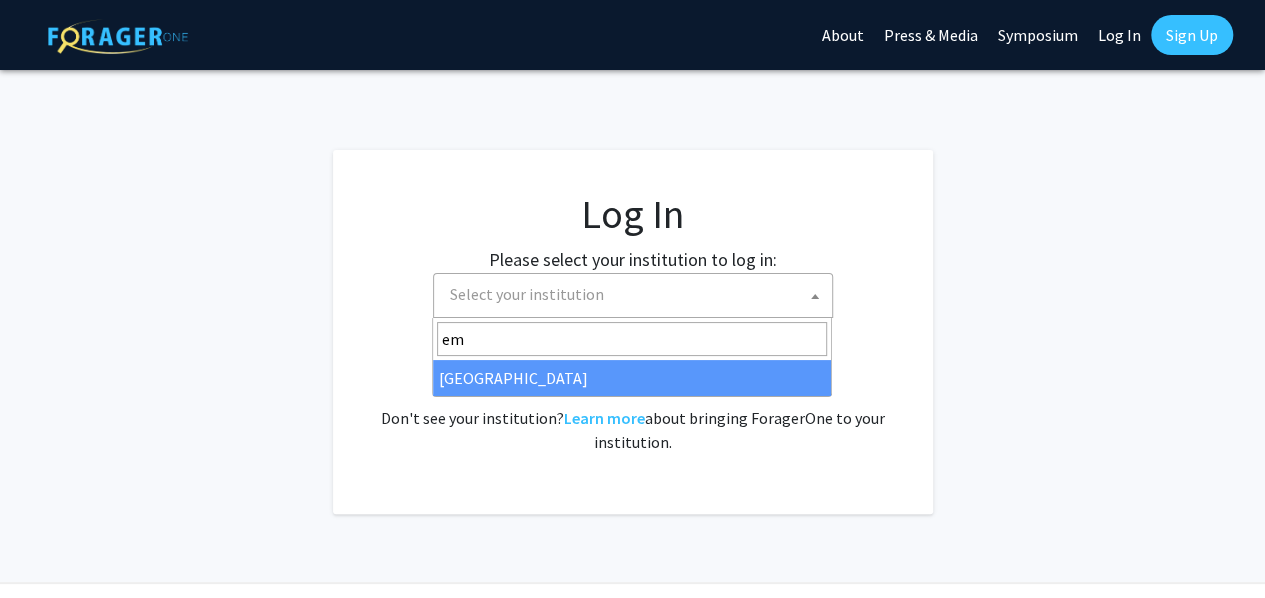 select on "12" 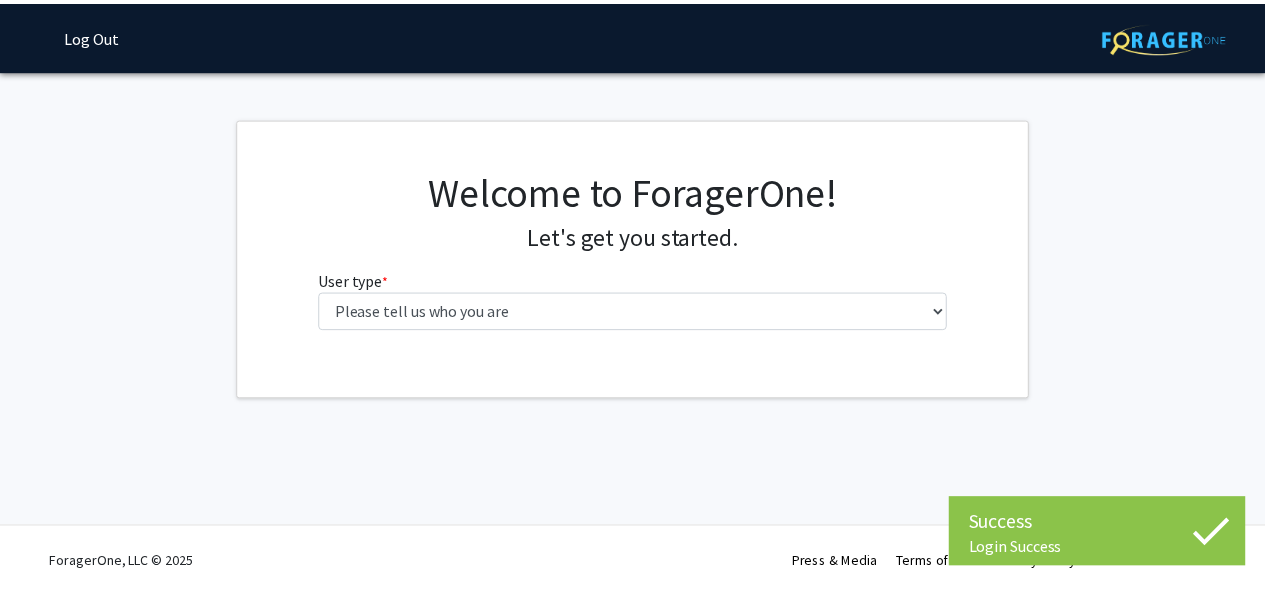 scroll, scrollTop: 0, scrollLeft: 0, axis: both 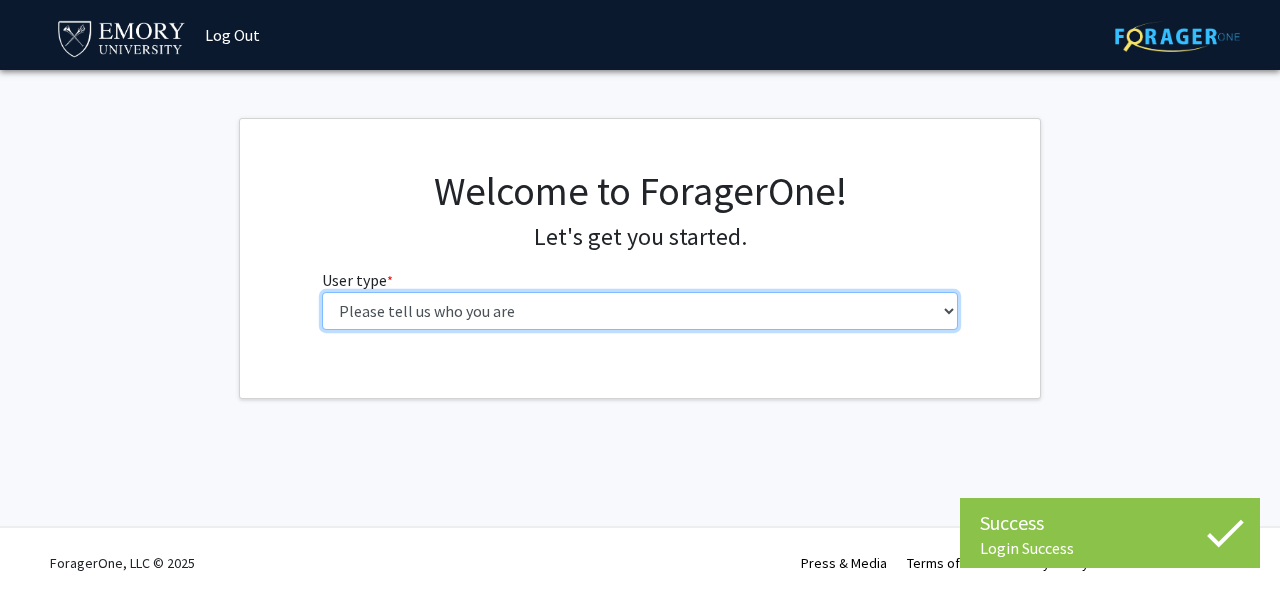 click on "Please tell us who you are  Undergraduate Student   Master's Student   Doctoral Candidate (PhD, MD, DMD, PharmD, etc.)   Postdoctoral Researcher / Research Staff / Medical Resident / Medical Fellow   Faculty   Administrative Staff" at bounding box center [640, 311] 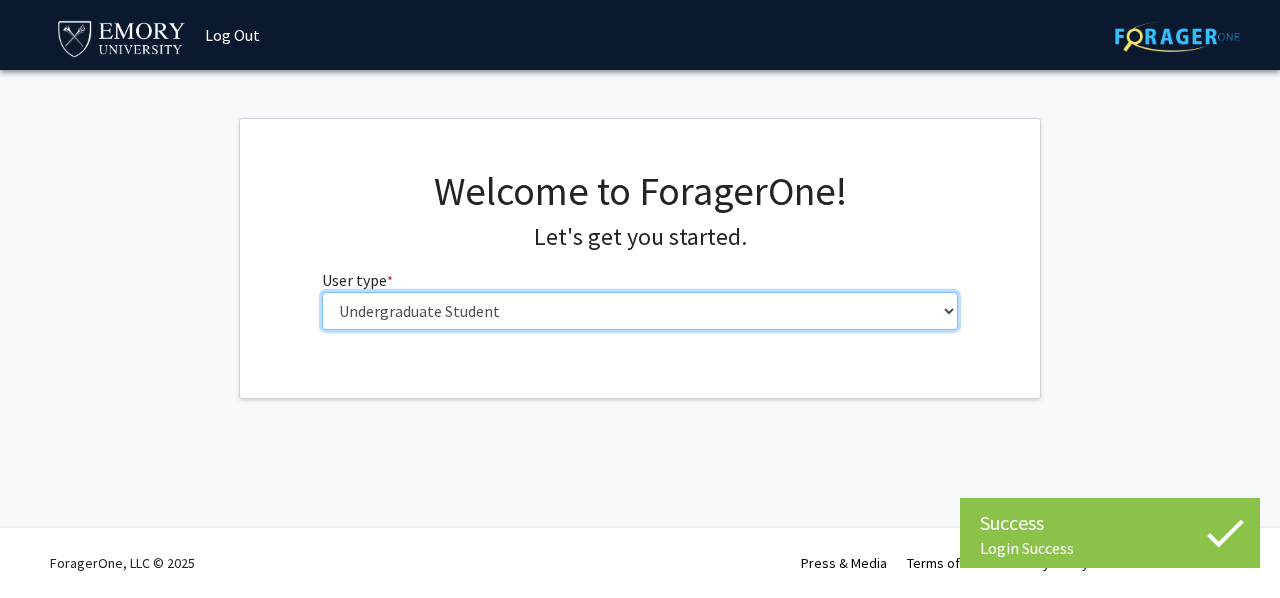 click on "Please tell us who you are  Undergraduate Student   Master's Student   Doctoral Candidate (PhD, MD, DMD, PharmD, etc.)   Postdoctoral Researcher / Research Staff / Medical Resident / Medical Fellow   Faculty   Administrative Staff" at bounding box center (640, 311) 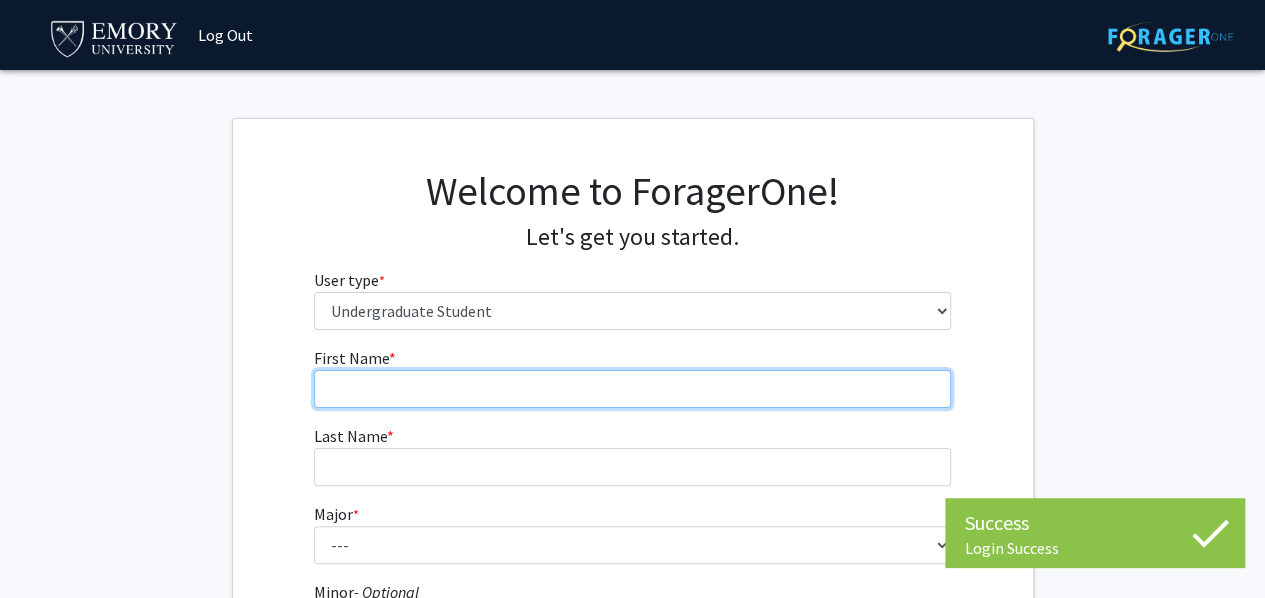 click on "First Name * required" at bounding box center (632, 389) 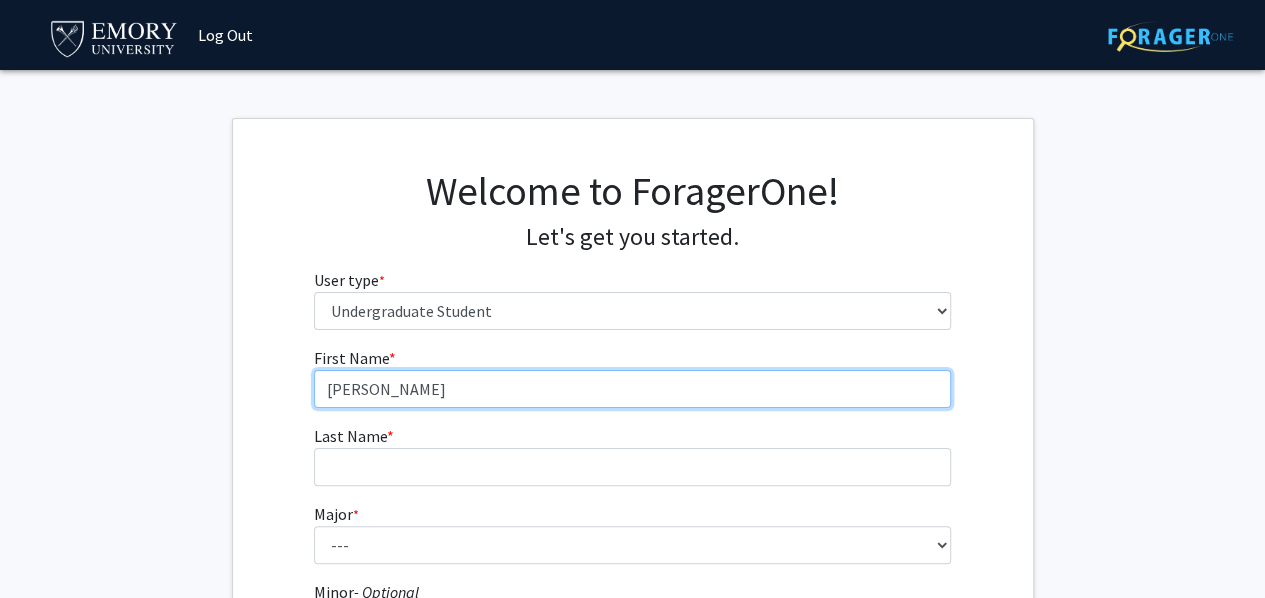 type on "[PERSON_NAME]" 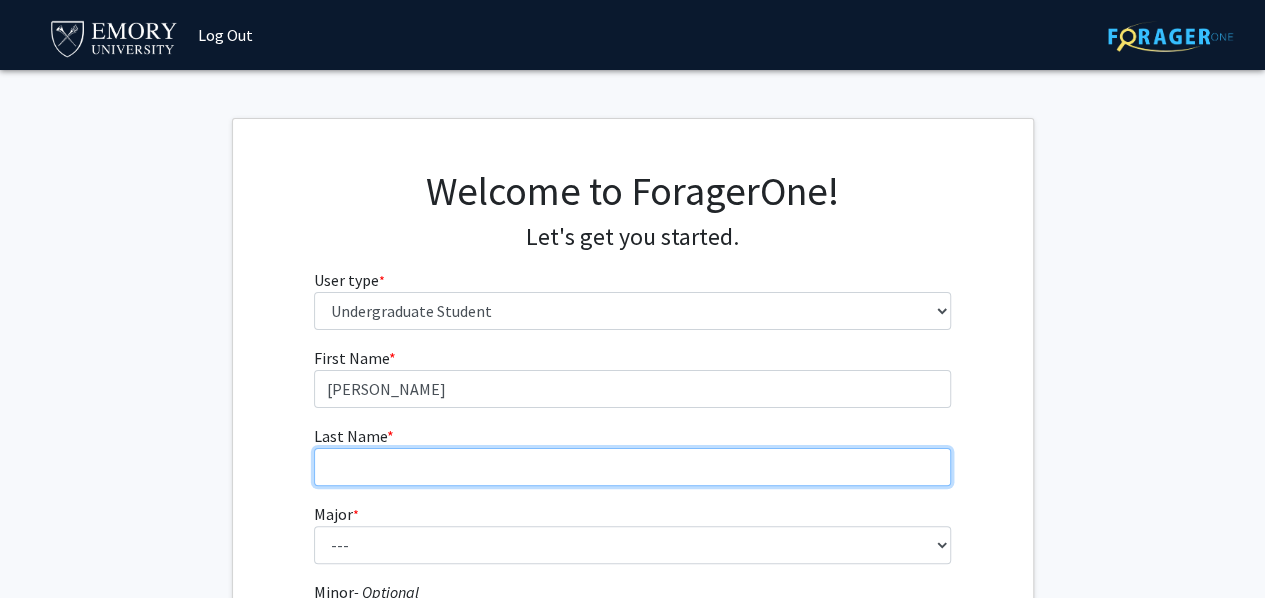 click on "Last Name * required" at bounding box center [632, 467] 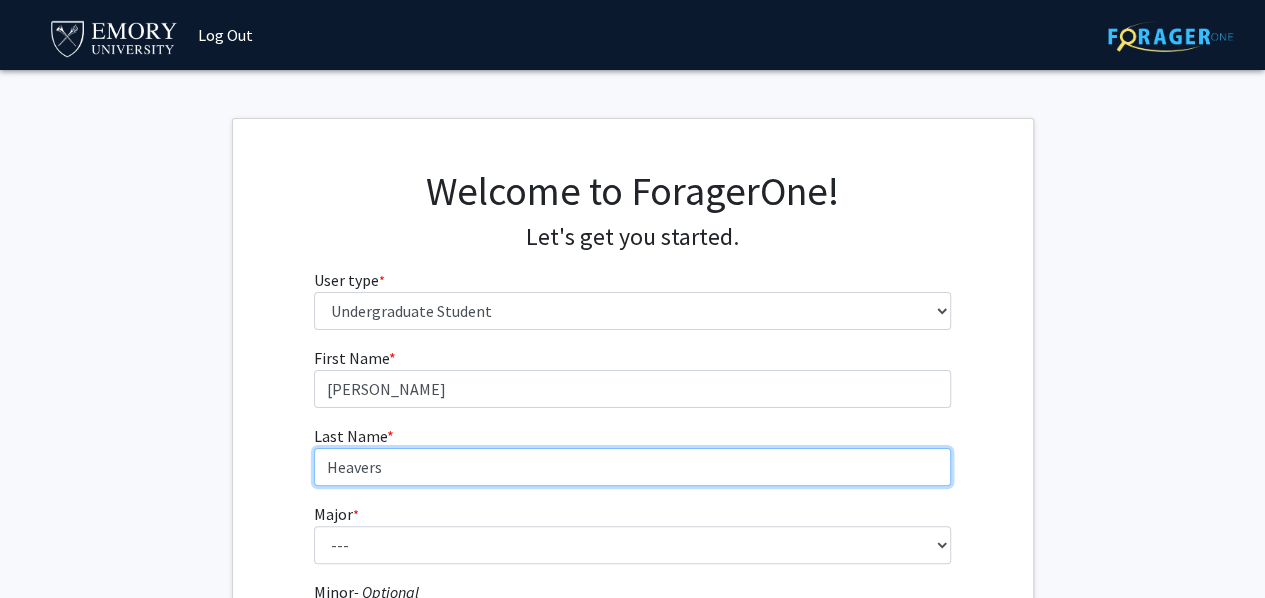 type on "Heavers" 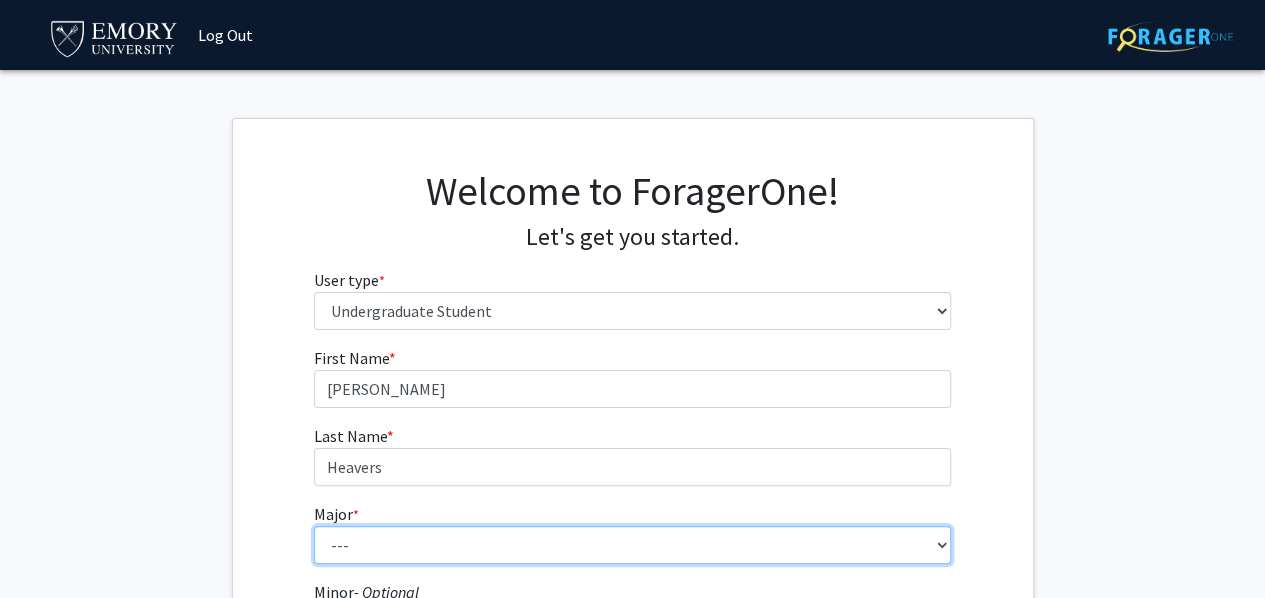click on "---  Accounting   African American Studies   African Studies   American Studies   Analytic Consulting   Ancient Mediterranean Studies   Anthropology   Applied Mathematics   Arabic   Art History   Arts Management   Biology   Biophysics   Business Administration   Business and Society   Chemistry   Chinese Studies   Classical Civilization   Classics   Comparative Literature   Computer Science   Dance and Movement Studies   East Asian Studies   Economics   Engineering   Engineering Sciences   English   English and Creative Writing   Entrepreneurship   Environment and Sustainability Management   Environmental Sciences   Film and Media   Film and Media Management   Finance   French   German Studies   Greek   Health Innovation   History   Human Health   Information Systems and Operations Management   Integrated Visual Arts   Interdisciplinary Studies in Society and Culture   International Business   International Studies   Italian Studies   Japanese   Jewish Studies   Latin   Latin American and Caribbean Studies" at bounding box center [632, 545] 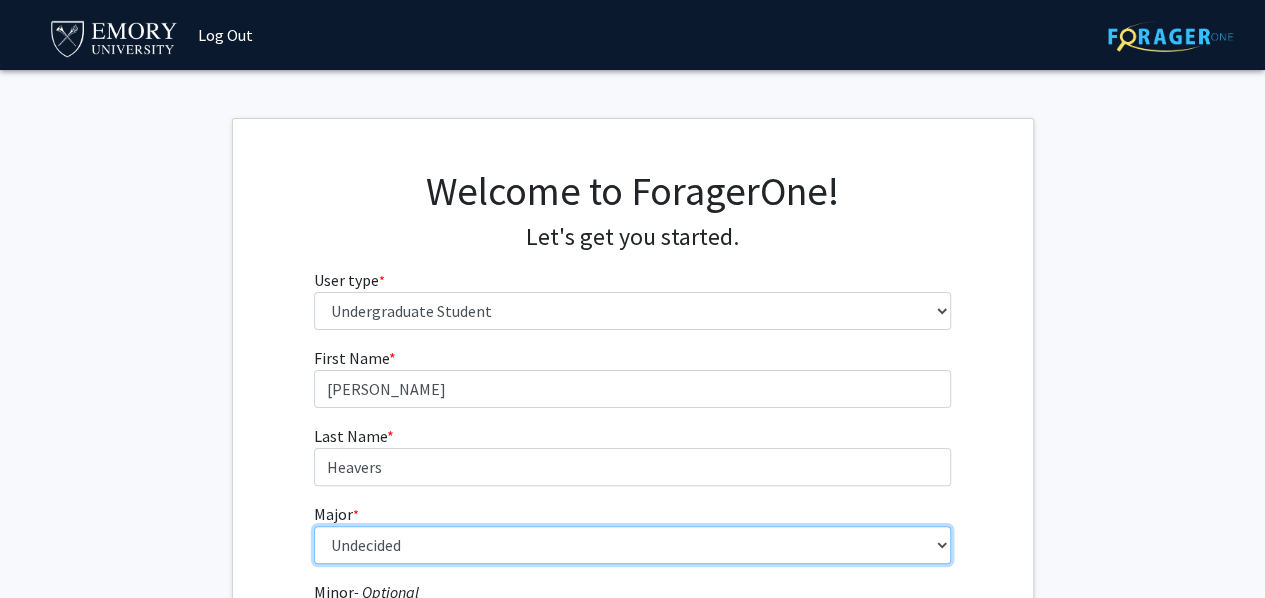 click on "---  Accounting   African American Studies   African Studies   American Studies   Analytic Consulting   Ancient Mediterranean Studies   Anthropology   Applied Mathematics   Arabic   Art History   Arts Management   Biology   Biophysics   Business Administration   Business and Society   Chemistry   Chinese Studies   Classical Civilization   Classics   Comparative Literature   Computer Science   Dance and Movement Studies   East Asian Studies   Economics   Engineering   Engineering Sciences   English   English and Creative Writing   Entrepreneurship   Environment and Sustainability Management   Environmental Sciences   Film and Media   Film and Media Management   Finance   French   German Studies   Greek   Health Innovation   History   Human Health   Information Systems and Operations Management   Integrated Visual Arts   Interdisciplinary Studies in Society and Culture   International Business   International Studies   Italian Studies   Japanese   Jewish Studies   Latin   Latin American and Caribbean Studies" at bounding box center (632, 545) 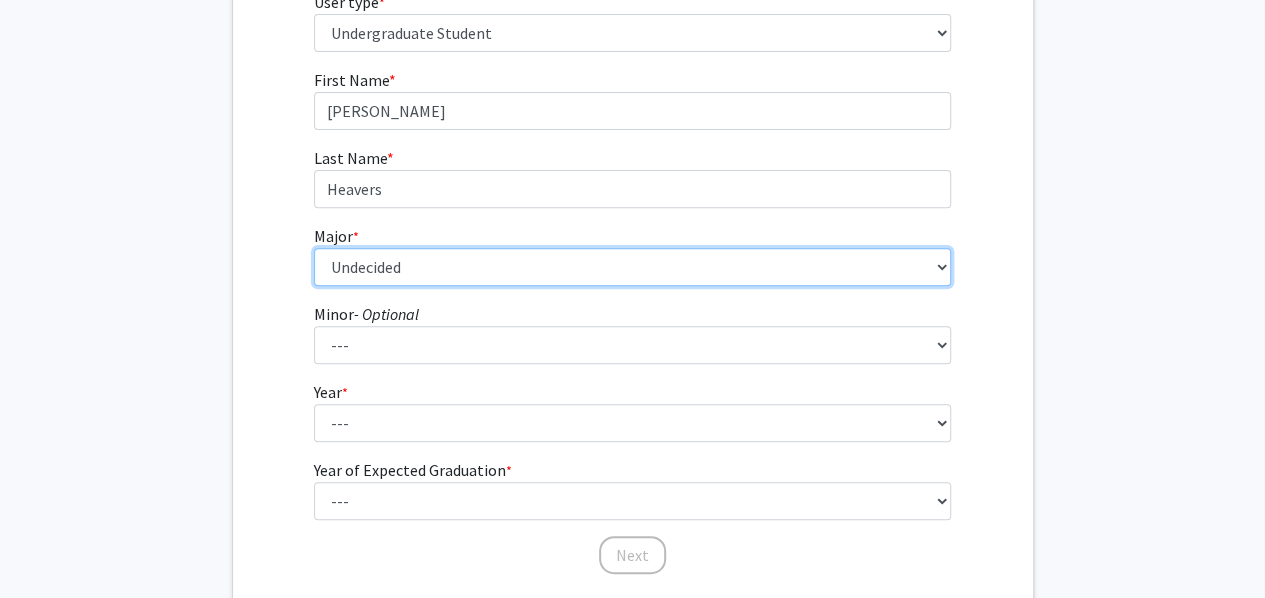 scroll, scrollTop: 294, scrollLeft: 0, axis: vertical 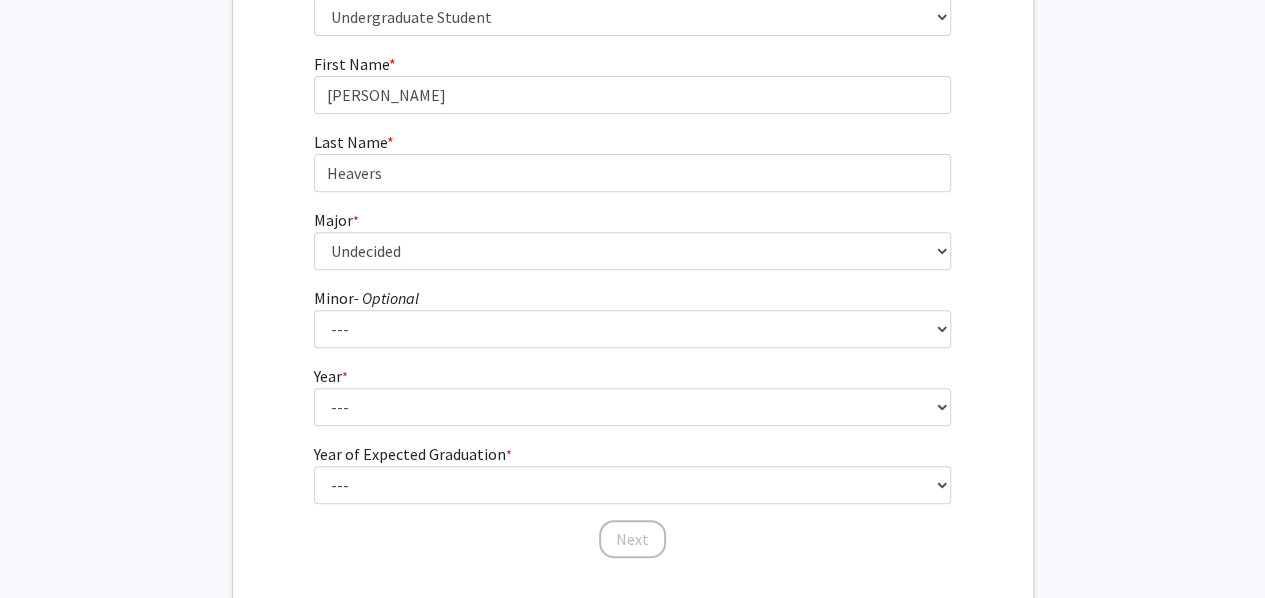 click on "First Name * required [PERSON_NAME] Last Name * required Heavers  Major  * required ---  Accounting   African American Studies   African Studies   American Studies   Analytic Consulting   Ancient Mediterranean Studies   Anthropology   Applied Mathematics   Arabic   Art History   Arts Management   Biology   Biophysics   Business Administration   Business and Society   Chemistry   Chinese Studies   Classical Civilization   Classics   Comparative Literature   Computer Science   Dance and Movement Studies   East Asian Studies   Economics   Engineering   Engineering Sciences   English   English and Creative Writing   Entrepreneurship   Environment and Sustainability Management   Environmental Sciences   Film and Media   Film and Media Management   Finance   French   German Studies   Greek   Health Innovation   History   Human Health   Information Systems and Operations Management   Integrated Visual Arts   Interdisciplinary Studies in Society and Culture   International Business   International Studies   Italian Studies" 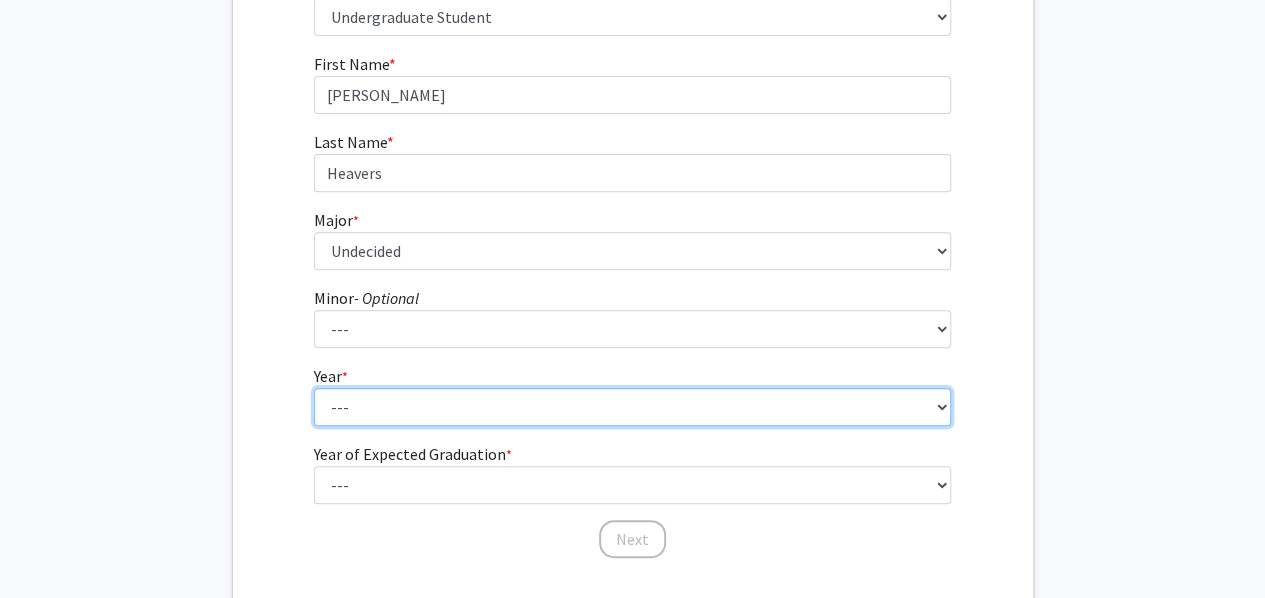 click on "---  First-year   Sophomore   Junior   Senior   Postbaccalaureate Certificate" at bounding box center (632, 407) 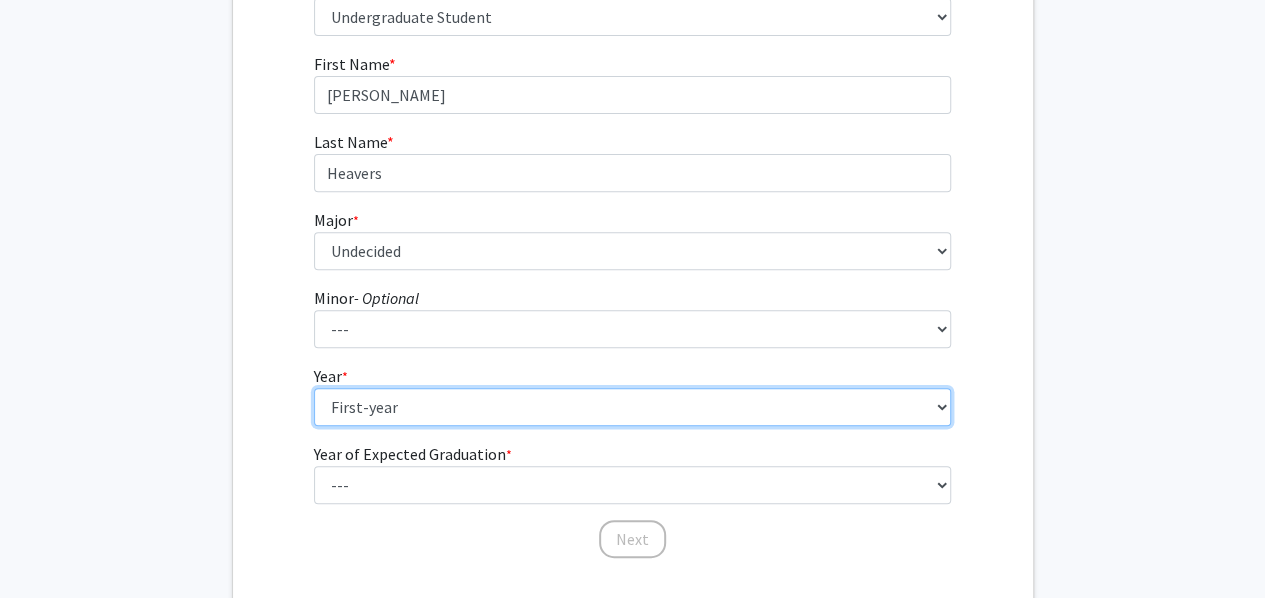 click on "---  First-year   Sophomore   Junior   Senior   Postbaccalaureate Certificate" at bounding box center (632, 407) 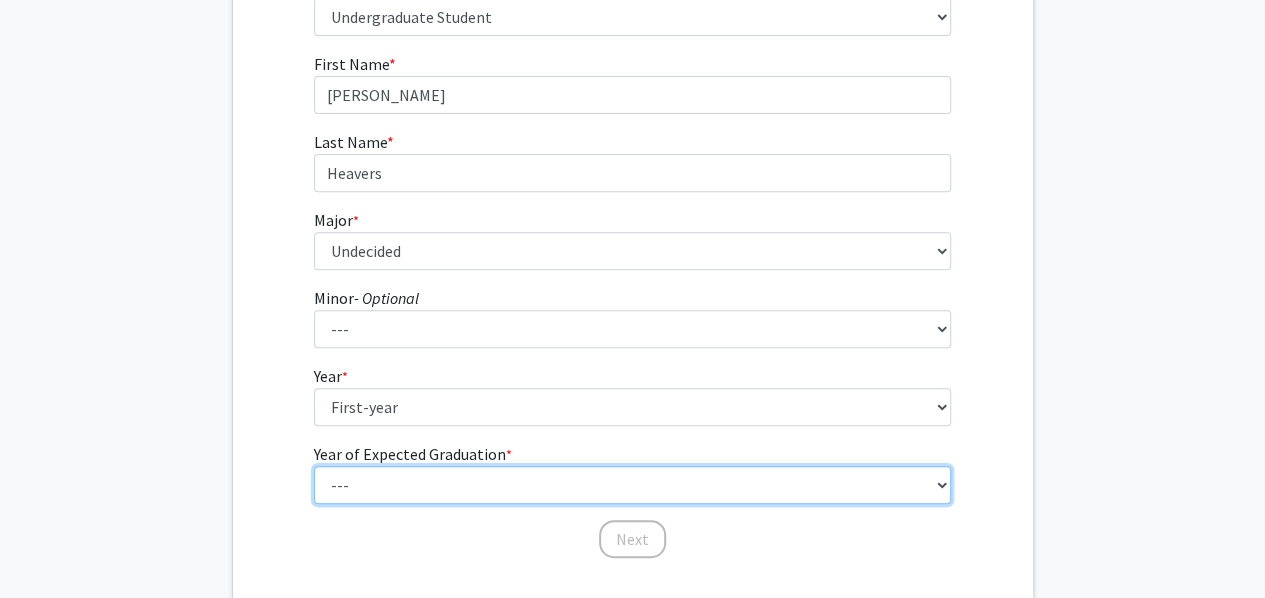 click on "---  2025   2026   2027   2028   2029   2030   2031   2032   2033   2034" at bounding box center (632, 485) 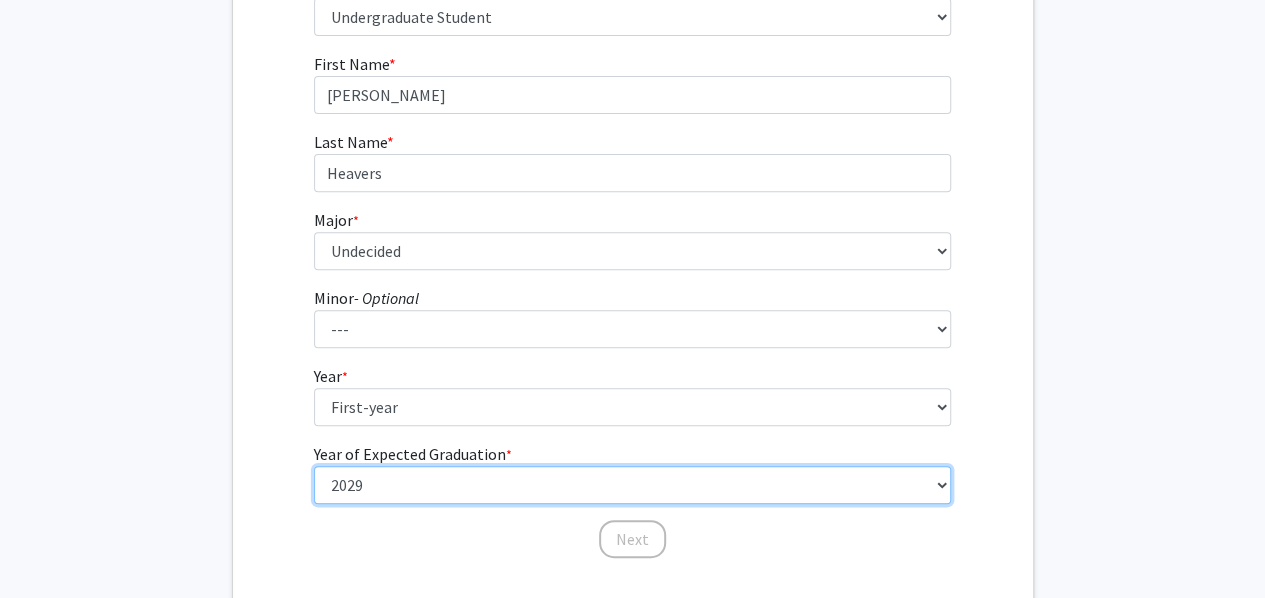 click on "---  2025   2026   2027   2028   2029   2030   2031   2032   2033   2034" at bounding box center [632, 485] 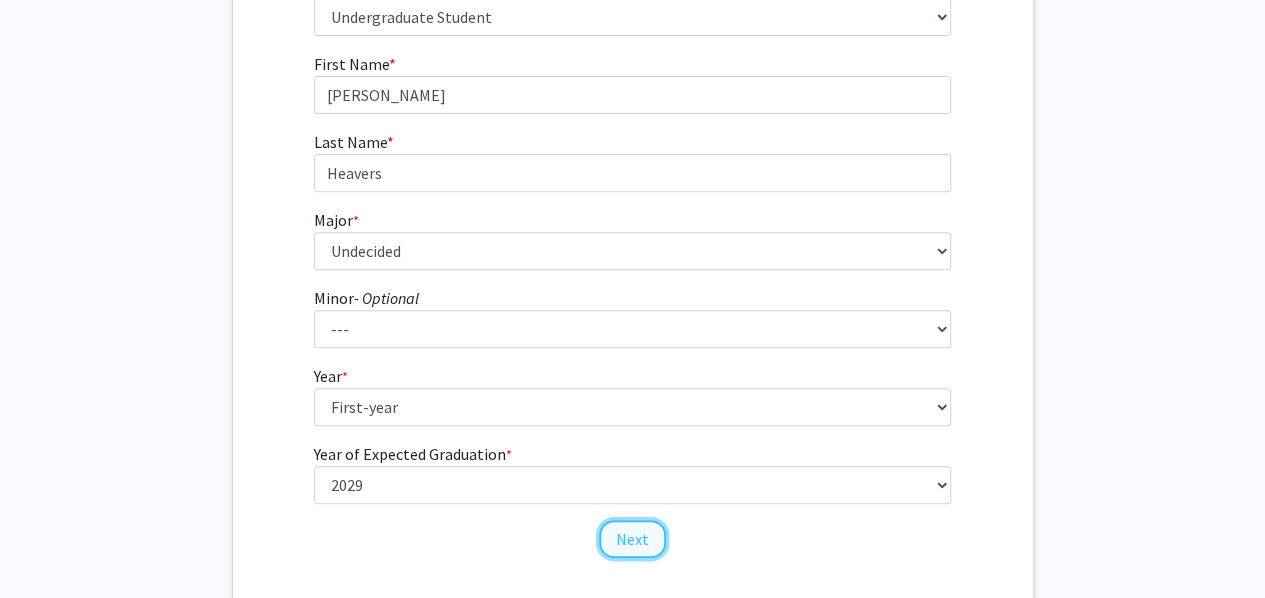 click on "Next" 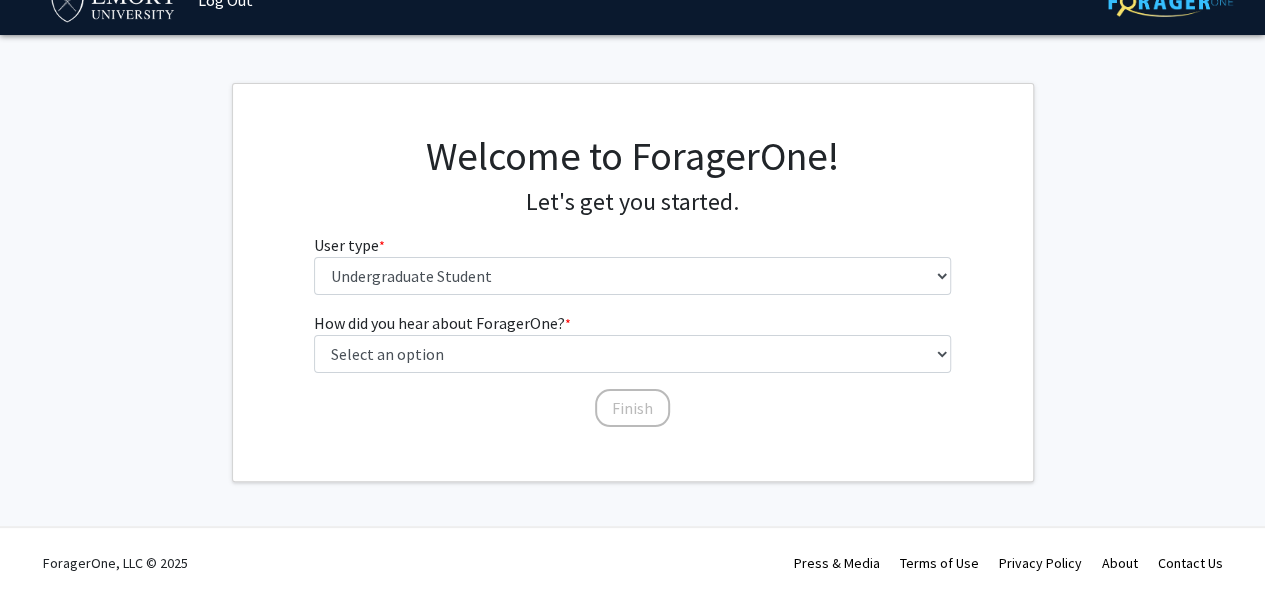 scroll, scrollTop: 34, scrollLeft: 0, axis: vertical 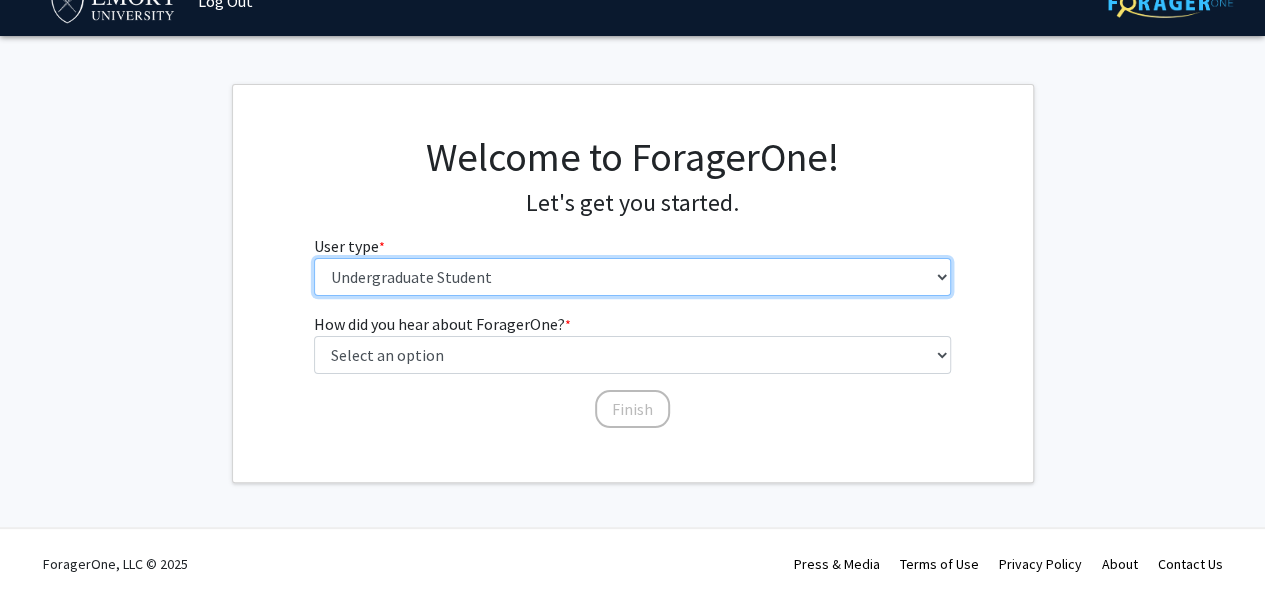 click on "Please tell us who you are  Undergraduate Student   Master's Student   Doctoral Candidate (PhD, MD, DMD, PharmD, etc.)   Postdoctoral Researcher / Research Staff / Medical Resident / Medical Fellow   Faculty   Administrative Staff" at bounding box center (632, 277) 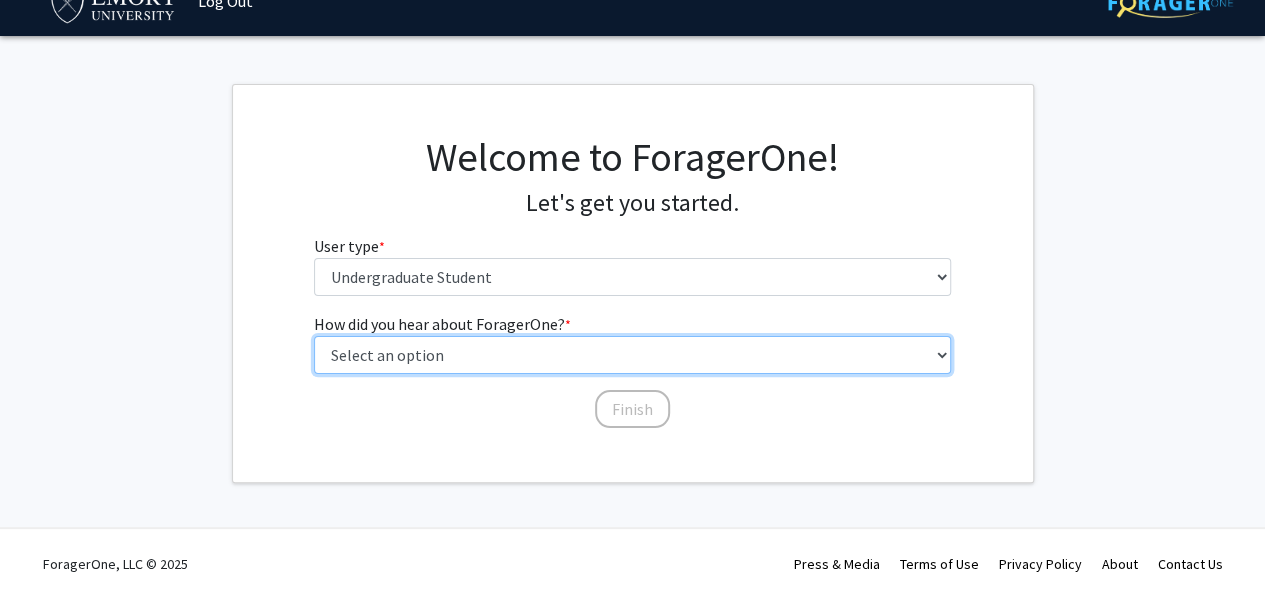 click on "Select an option  Peer/student recommendation   Faculty/staff recommendation   University website   University email or newsletter   Other" at bounding box center [632, 355] 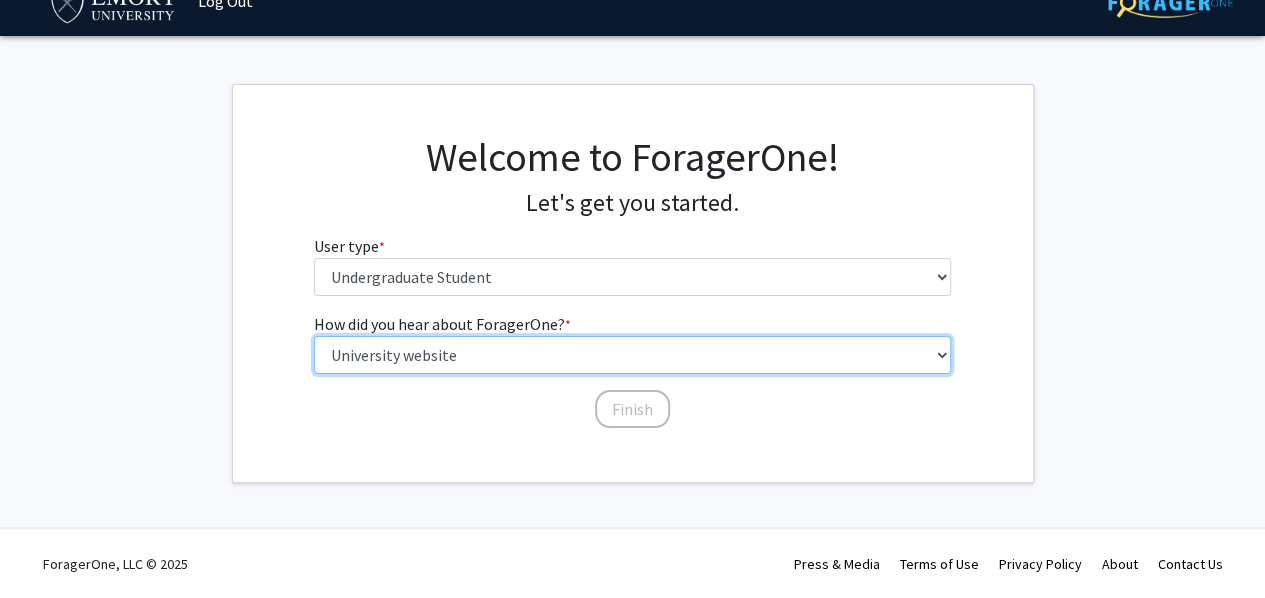 click on "Select an option  Peer/student recommendation   Faculty/staff recommendation   University website   University email or newsletter   Other" at bounding box center [632, 355] 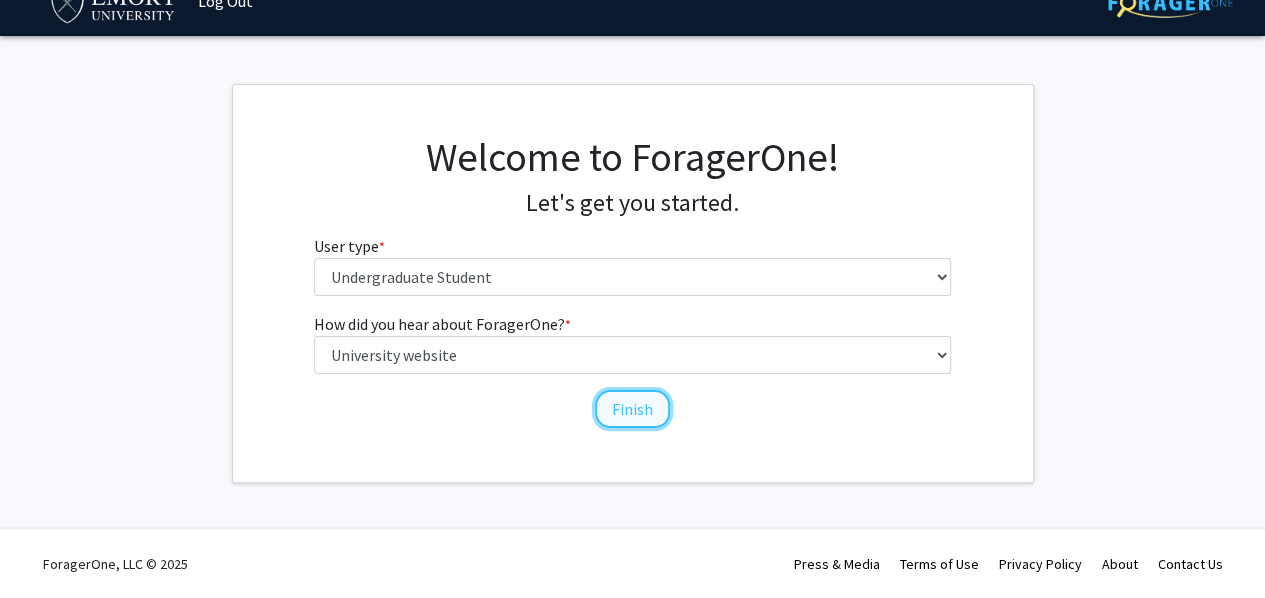 click on "Finish" 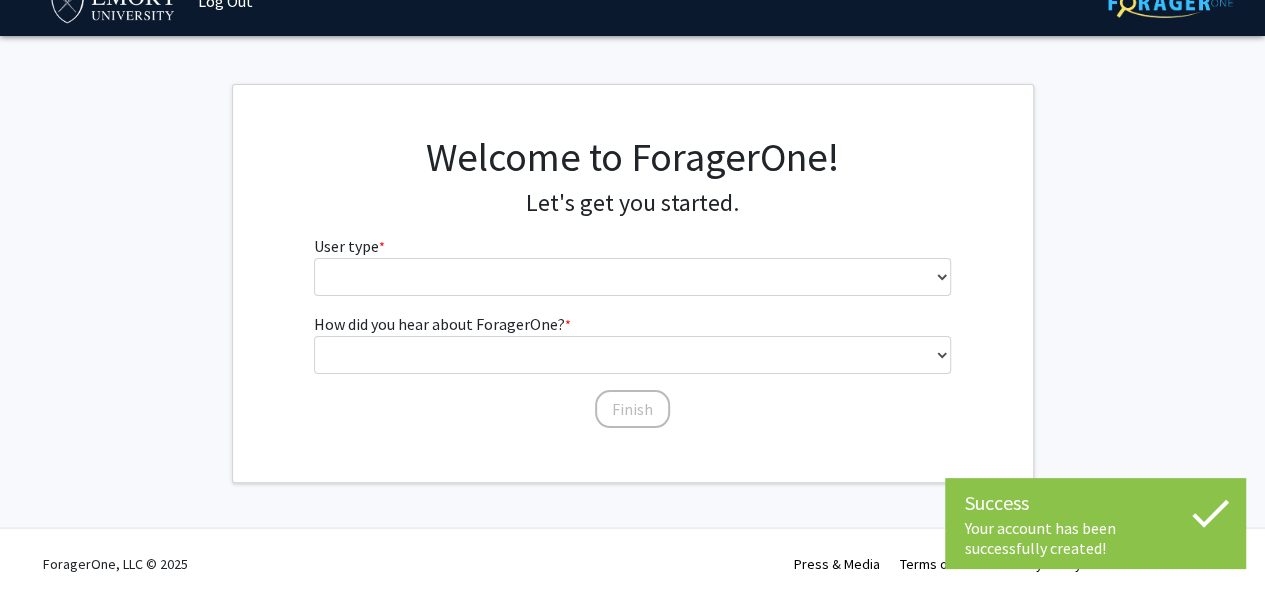 scroll, scrollTop: 0, scrollLeft: 0, axis: both 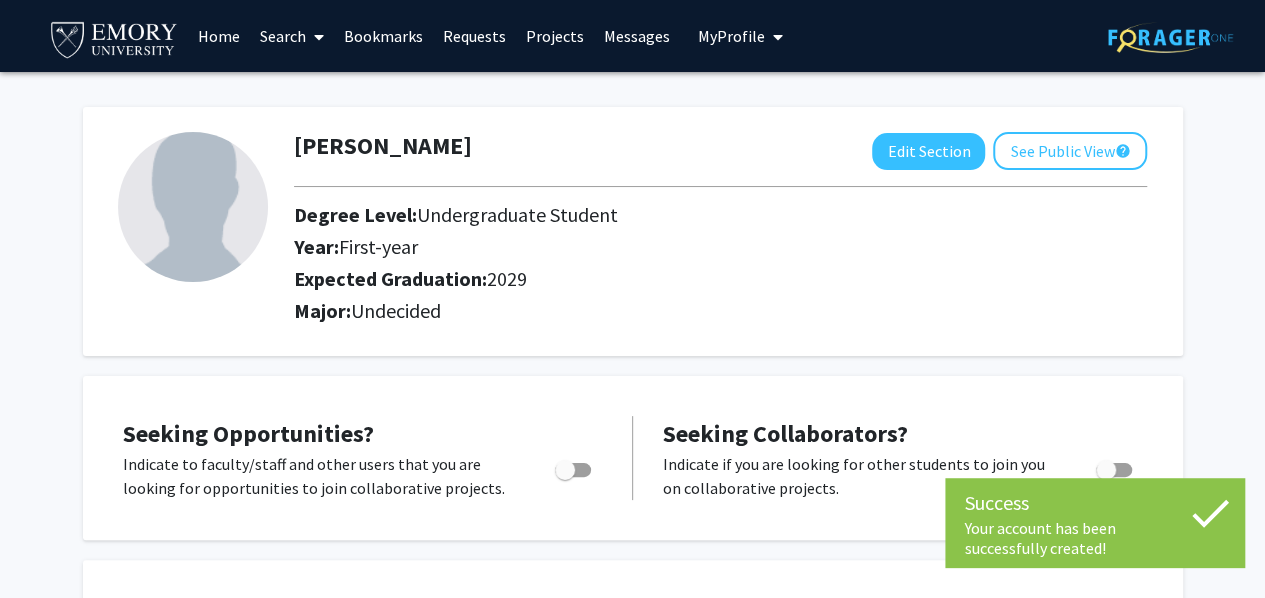click at bounding box center [565, 470] 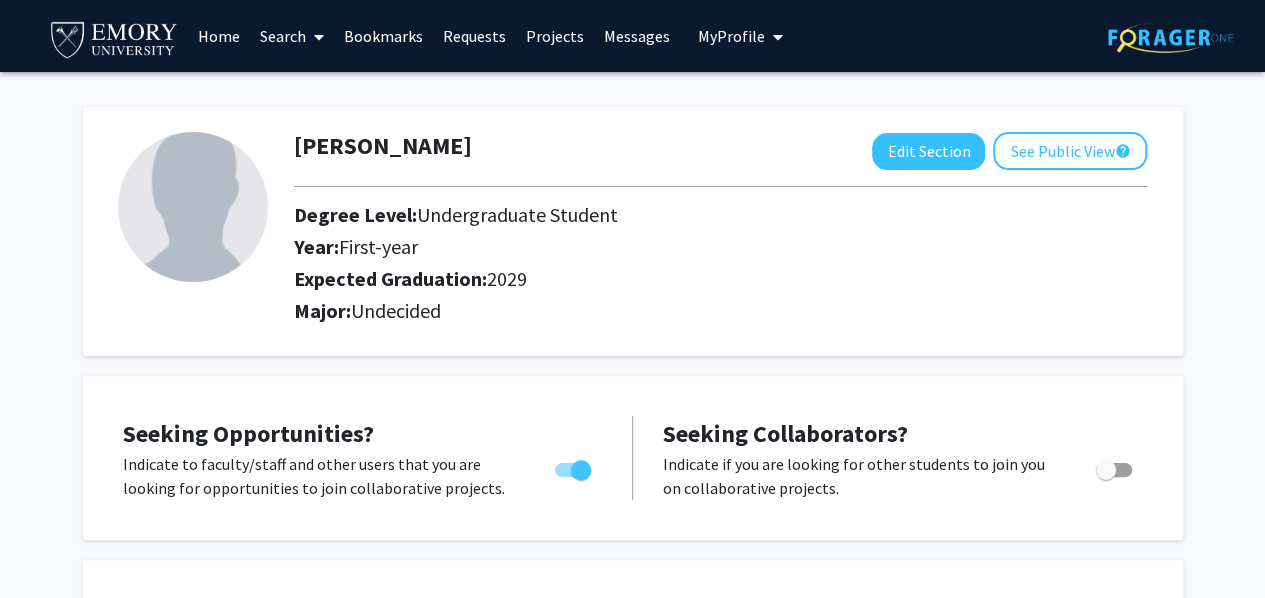 drag, startPoint x: 1259, startPoint y: 139, endPoint x: 1259, endPoint y: 159, distance: 20 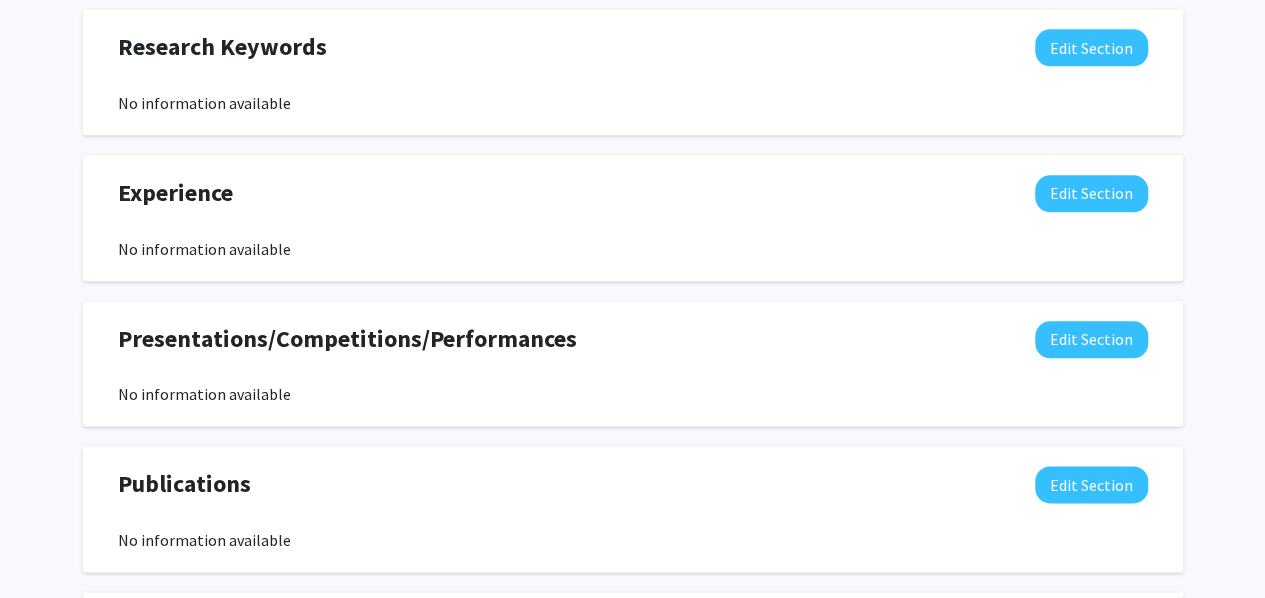 scroll, scrollTop: 1052, scrollLeft: 0, axis: vertical 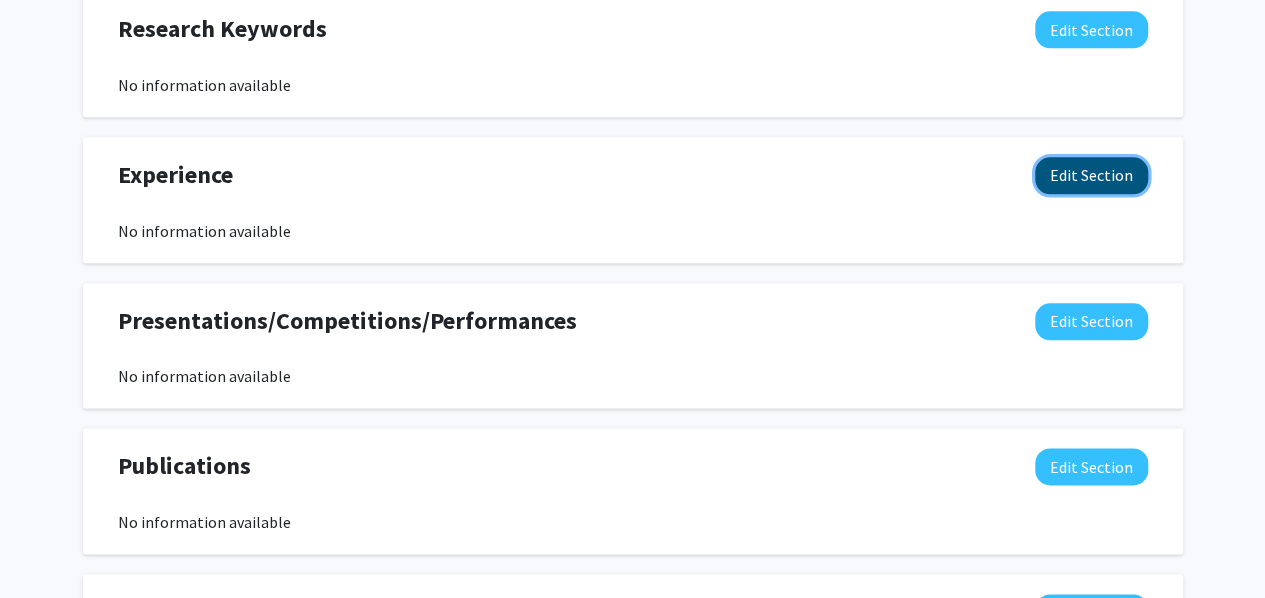 click on "Edit Section" 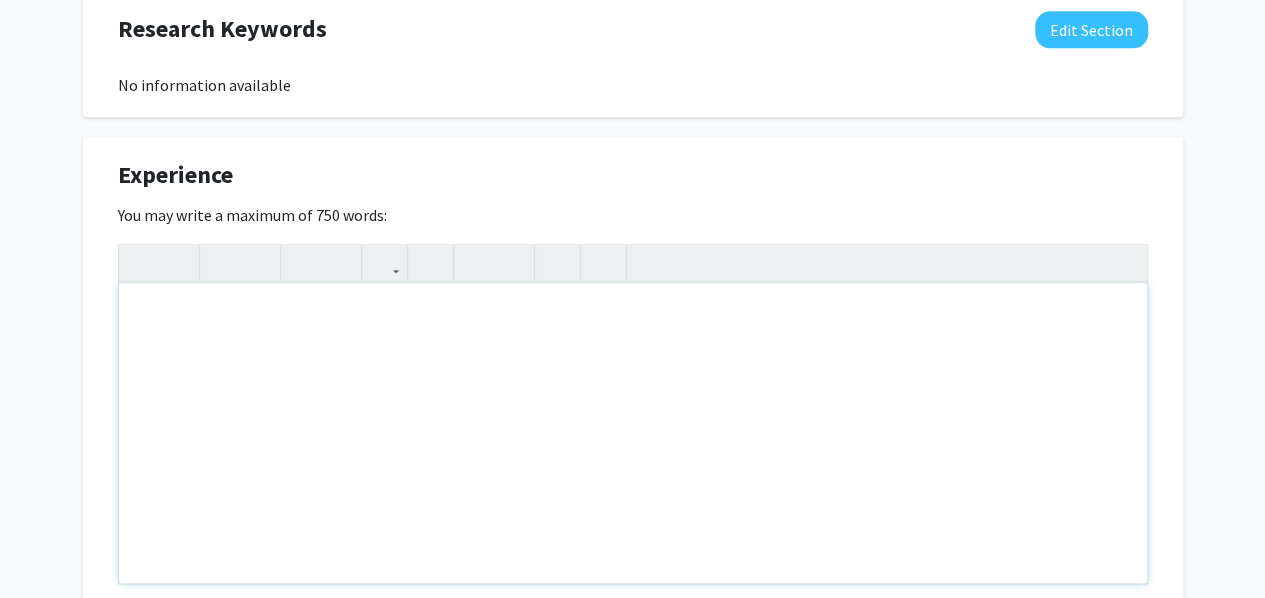 click at bounding box center (633, 433) 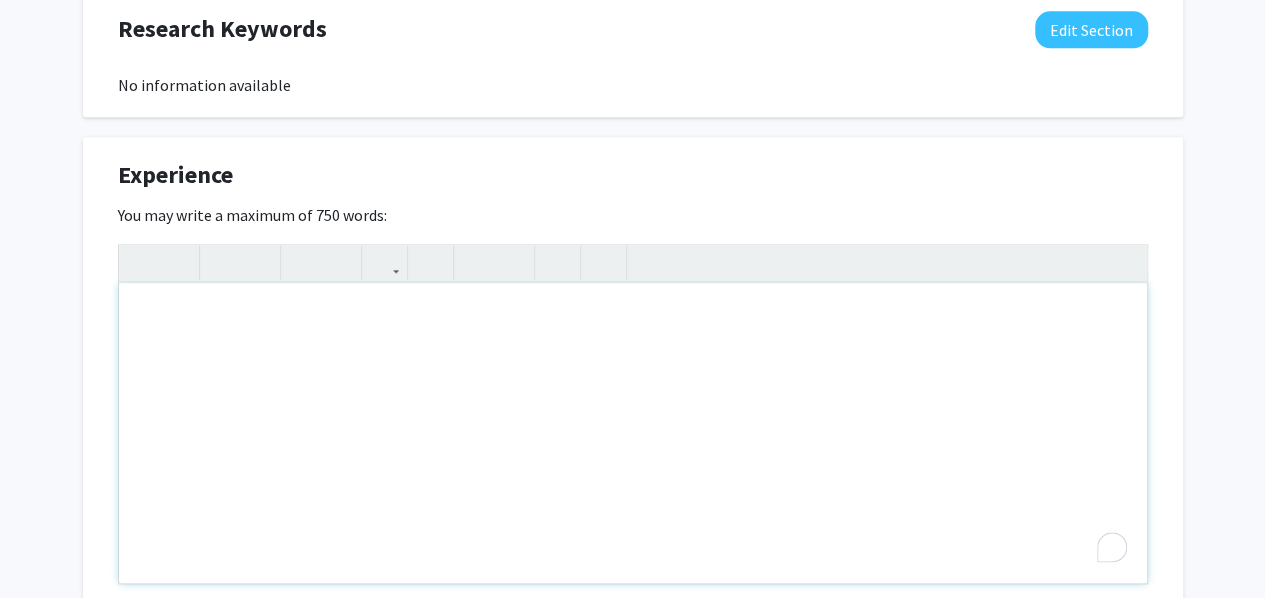 paste 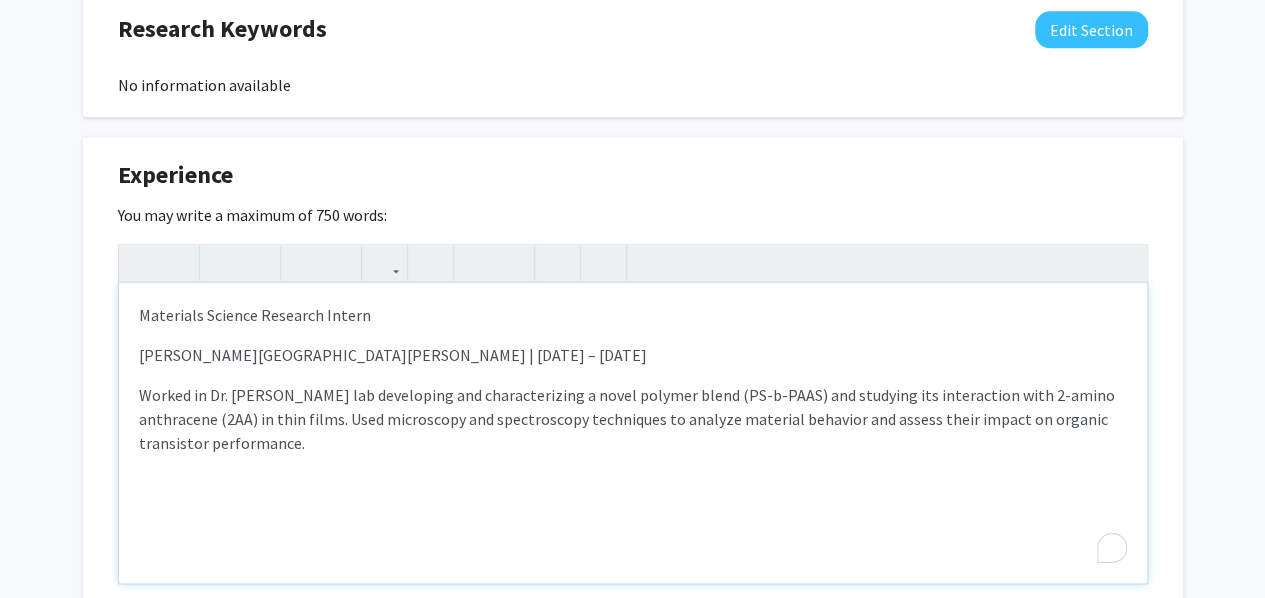 click on "Materials Science Research Intern" at bounding box center (633, 315) 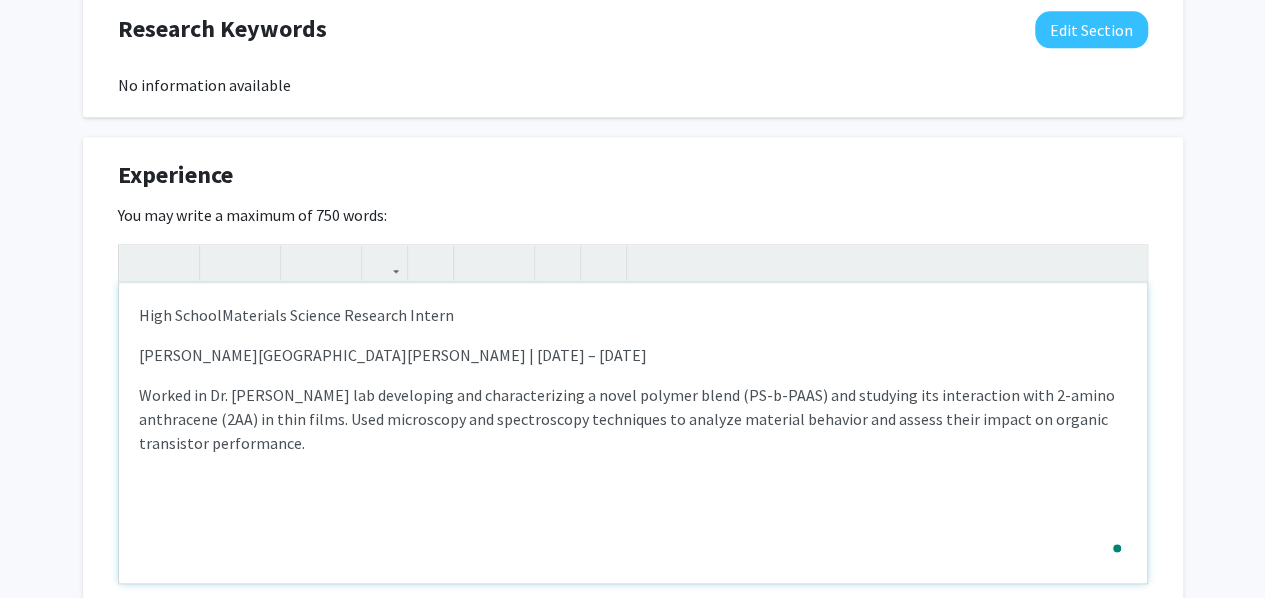 type on "<p>High School Materials Science Research Intern</p><p>[PERSON_NAME][GEOGRAPHIC_DATA][PERSON_NAME] | [DATE] – [DATE]</p><p>Worked in Dr. [PERSON_NAME] lab developing and characterizing a novel polymer blend (PS-b-PAAS) and studying its interaction with 2-amino anthracene (2AA) in thin films. Used microscopy and spectroscopy techniques to analyze material behavior and assess their impact on organic transistor performance.</p>" 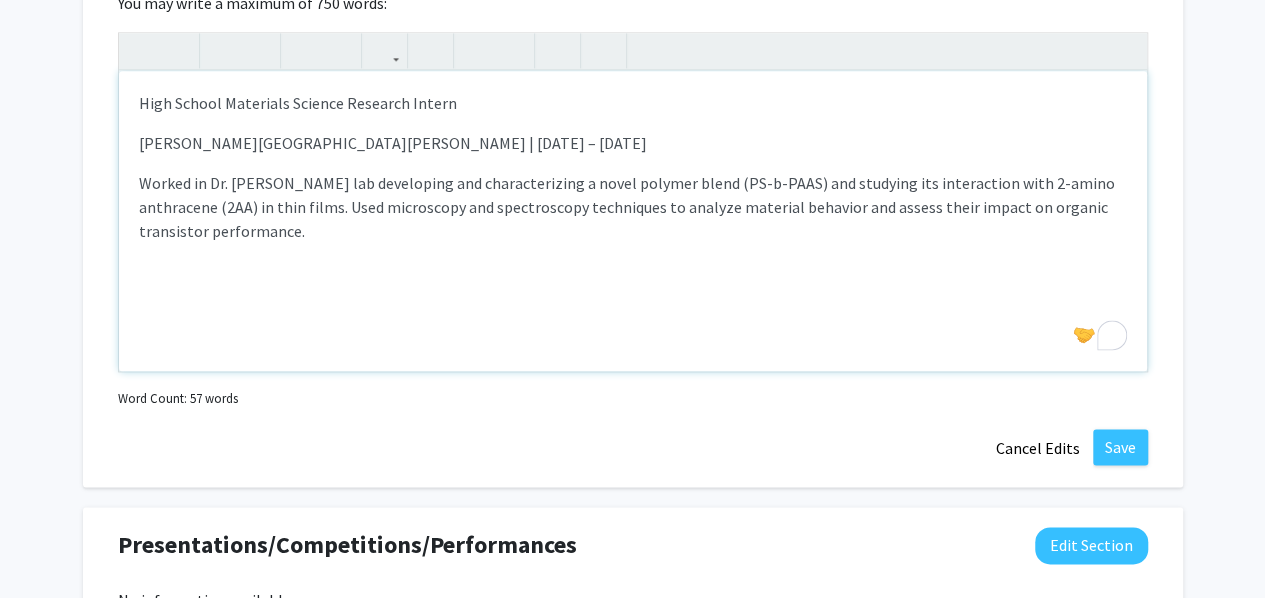 scroll, scrollTop: 1267, scrollLeft: 0, axis: vertical 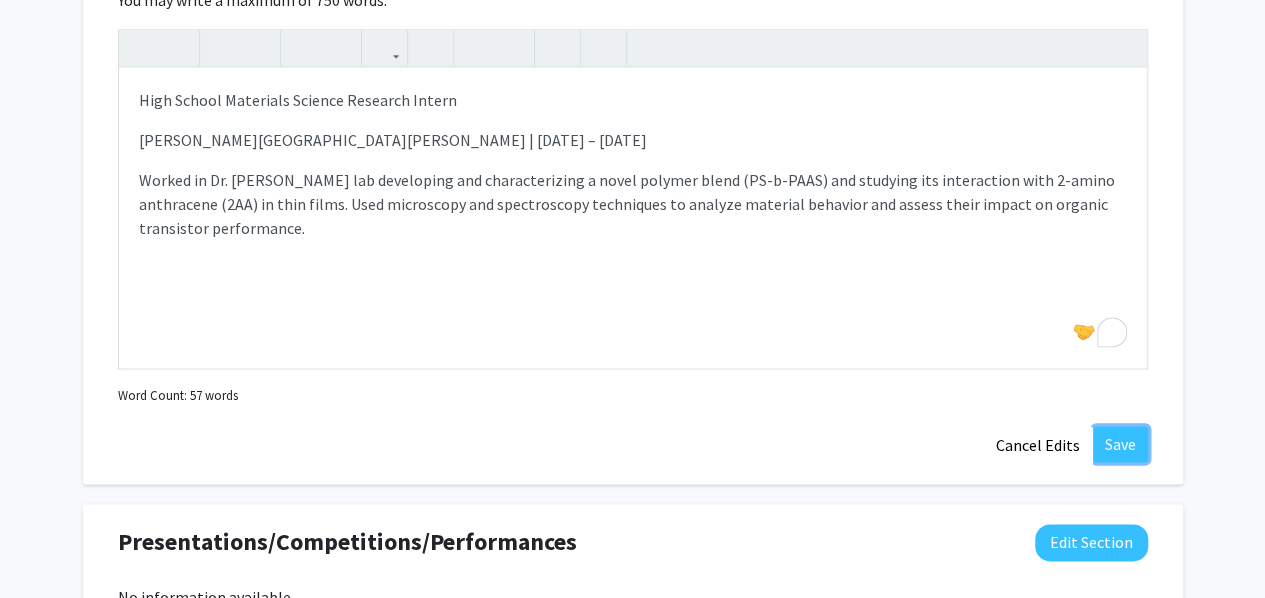 click on "Save" 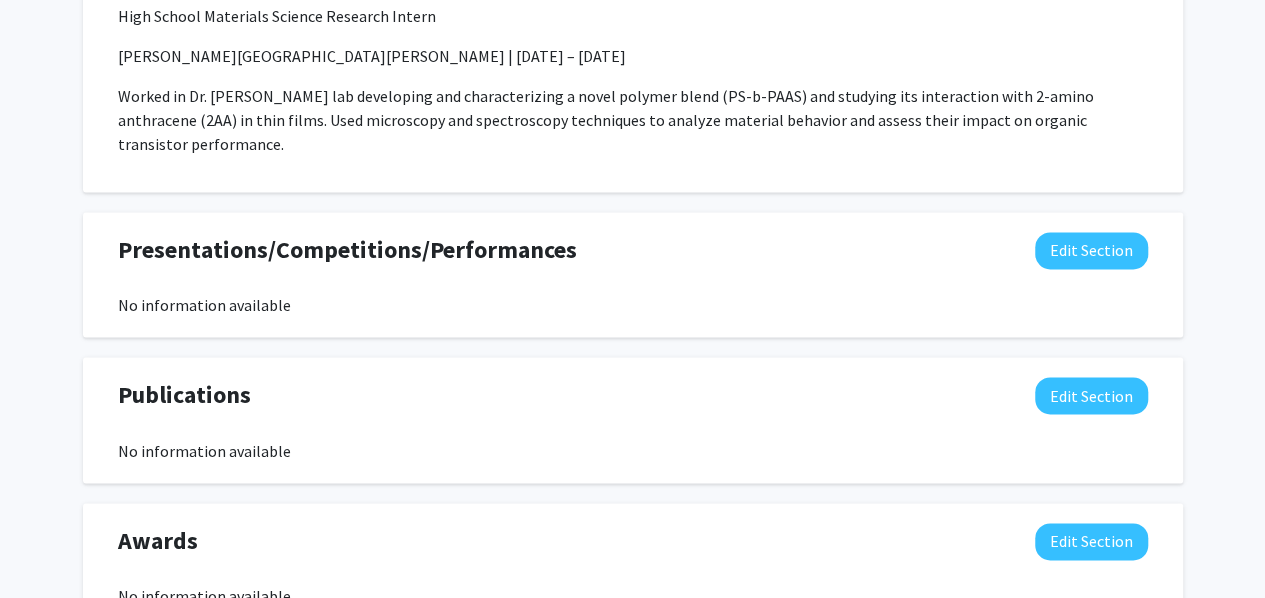 scroll, scrollTop: 1398, scrollLeft: 0, axis: vertical 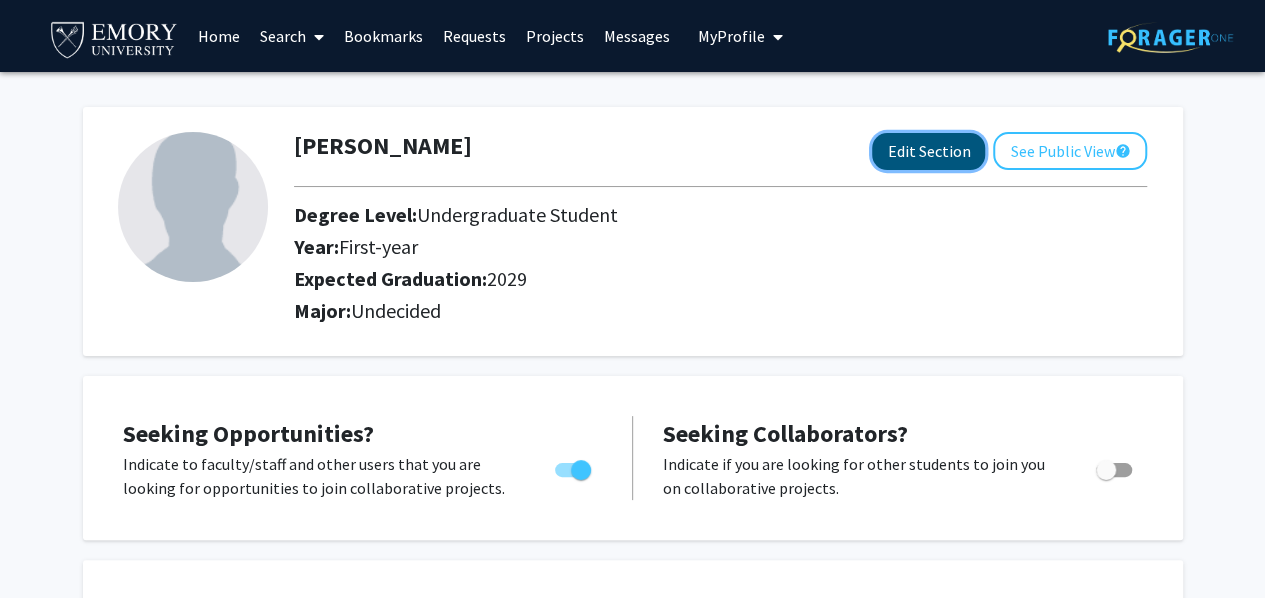 click on "Edit Section" 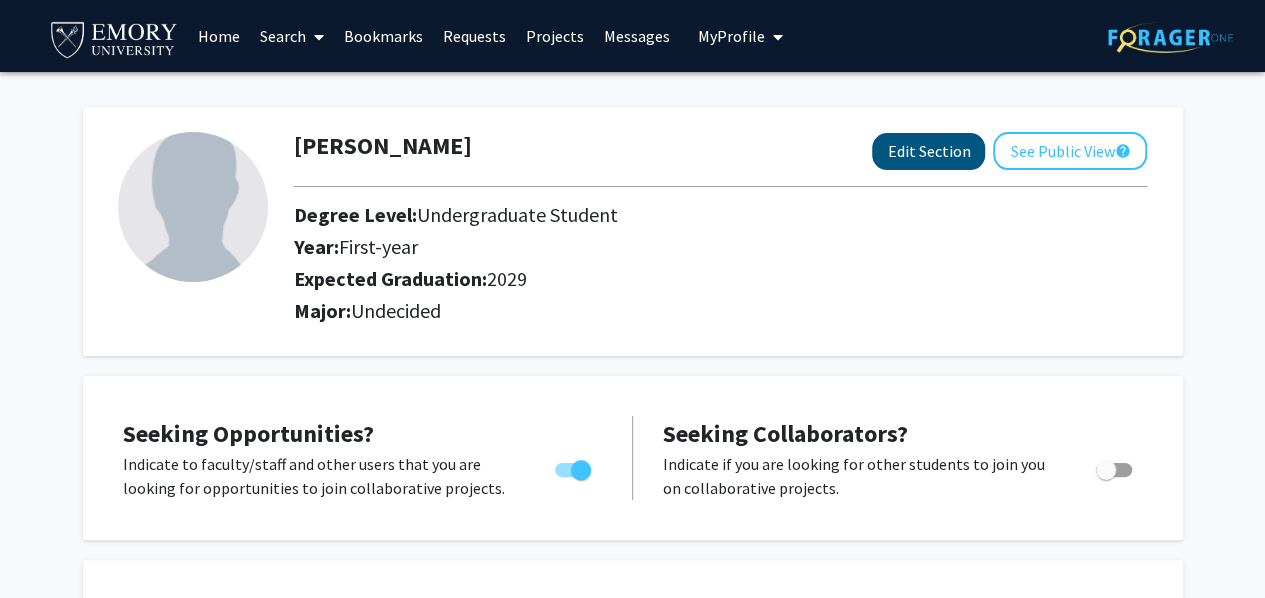 select on "first-year" 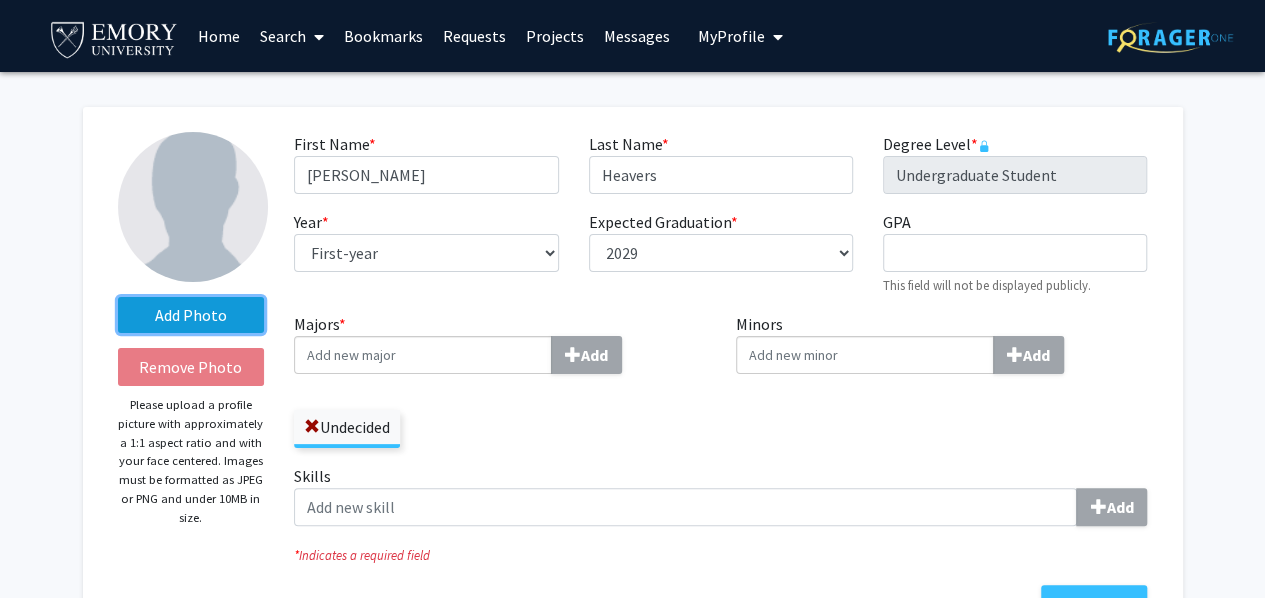 click on "Add Photo" 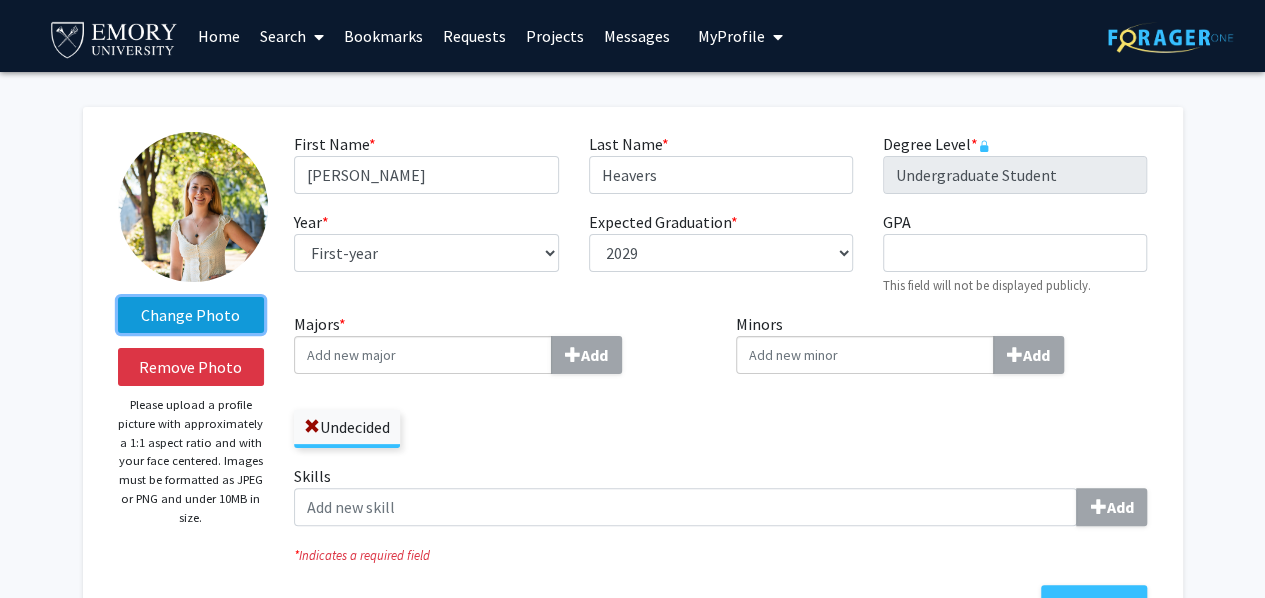 click on "Change Photo" 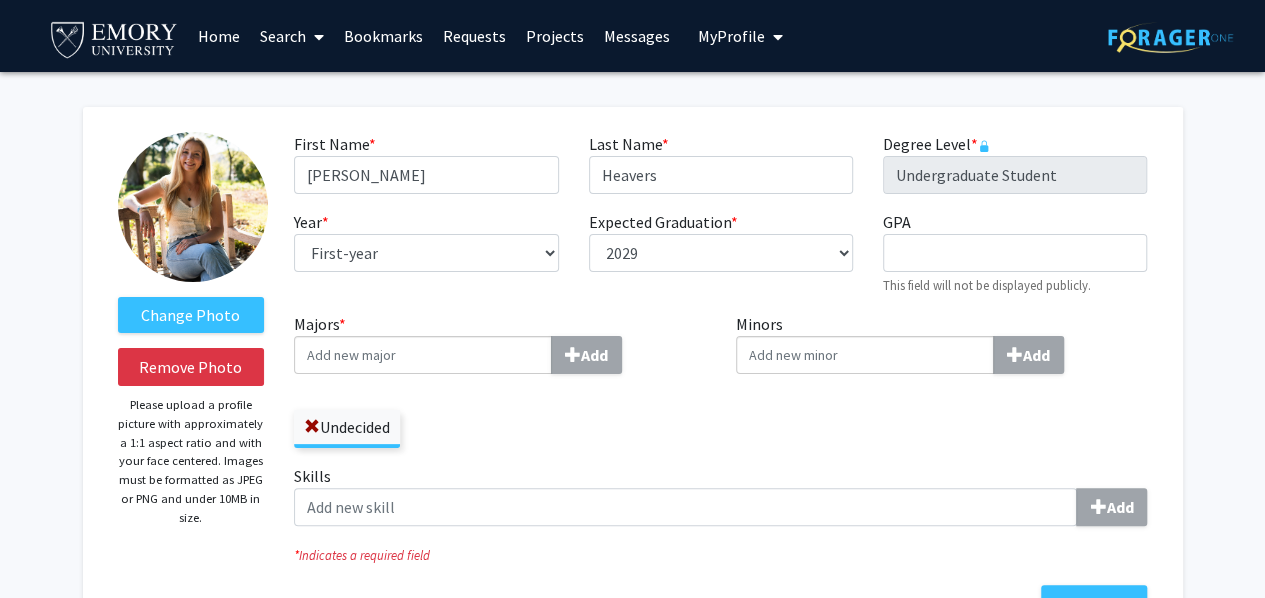 click 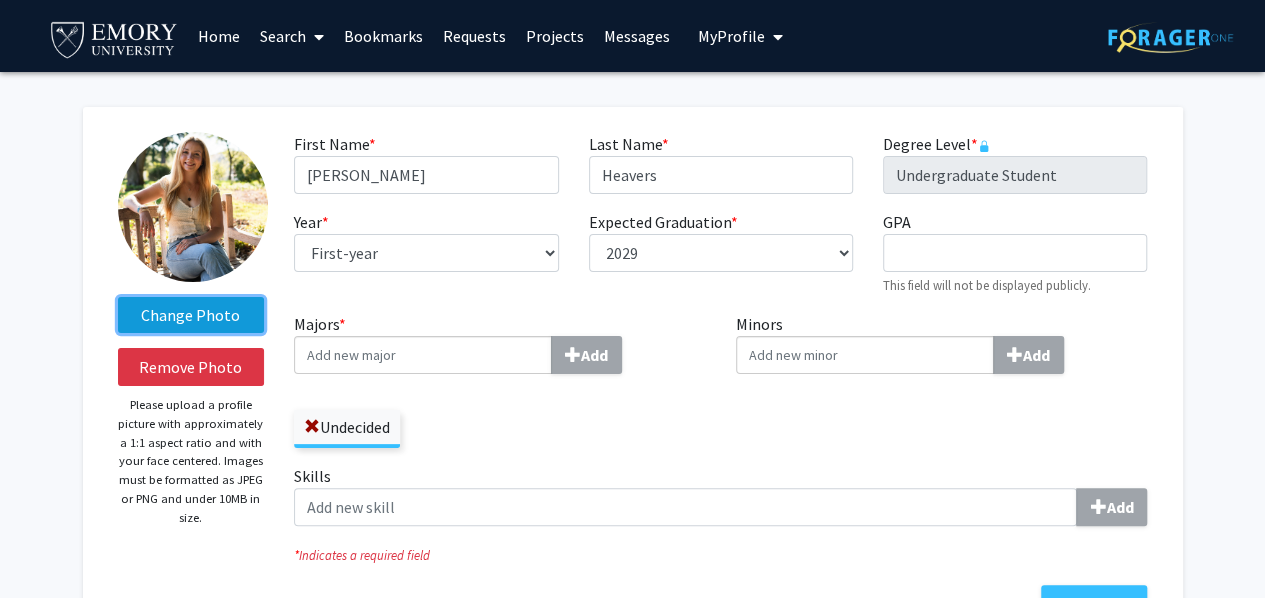 click on "Change Photo" 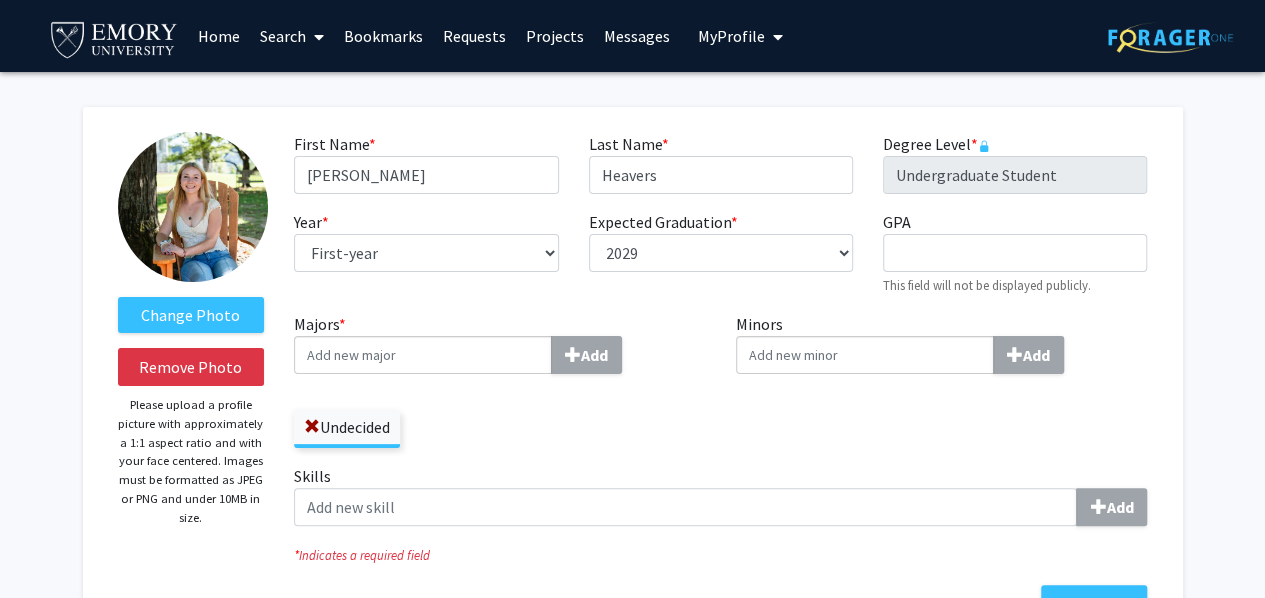 click on "Please upload a profile picture with approximately a 1:1 aspect ratio and with your face centered. Images must be formatted as JPEG or PNG and under 10MB in size." 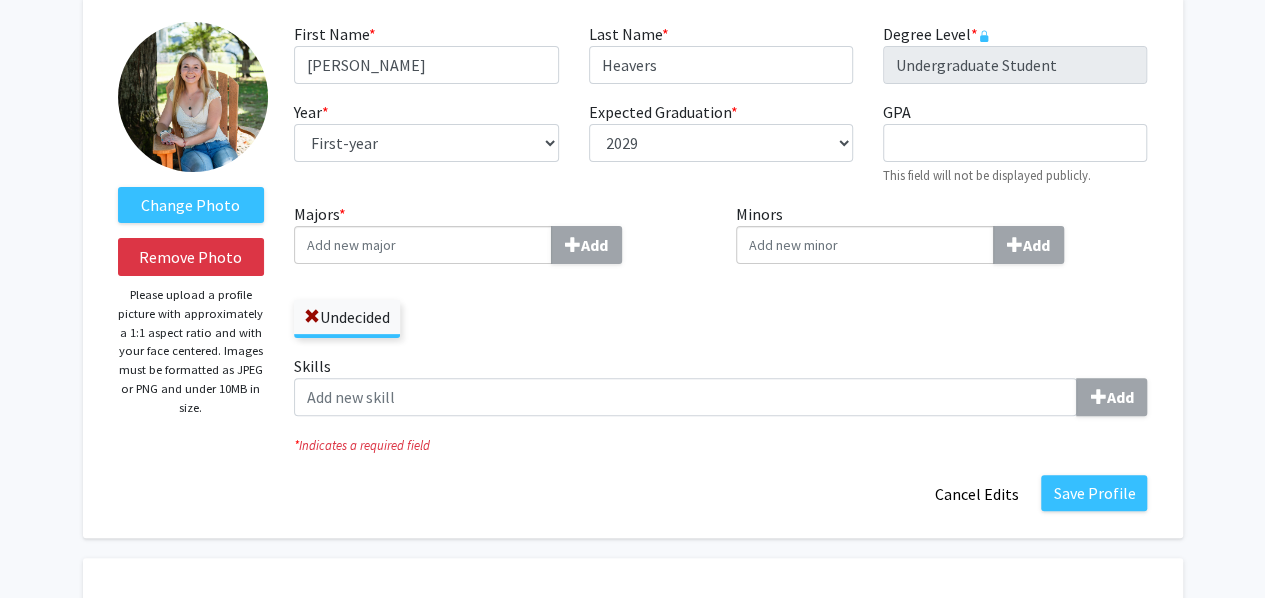 scroll, scrollTop: 112, scrollLeft: 0, axis: vertical 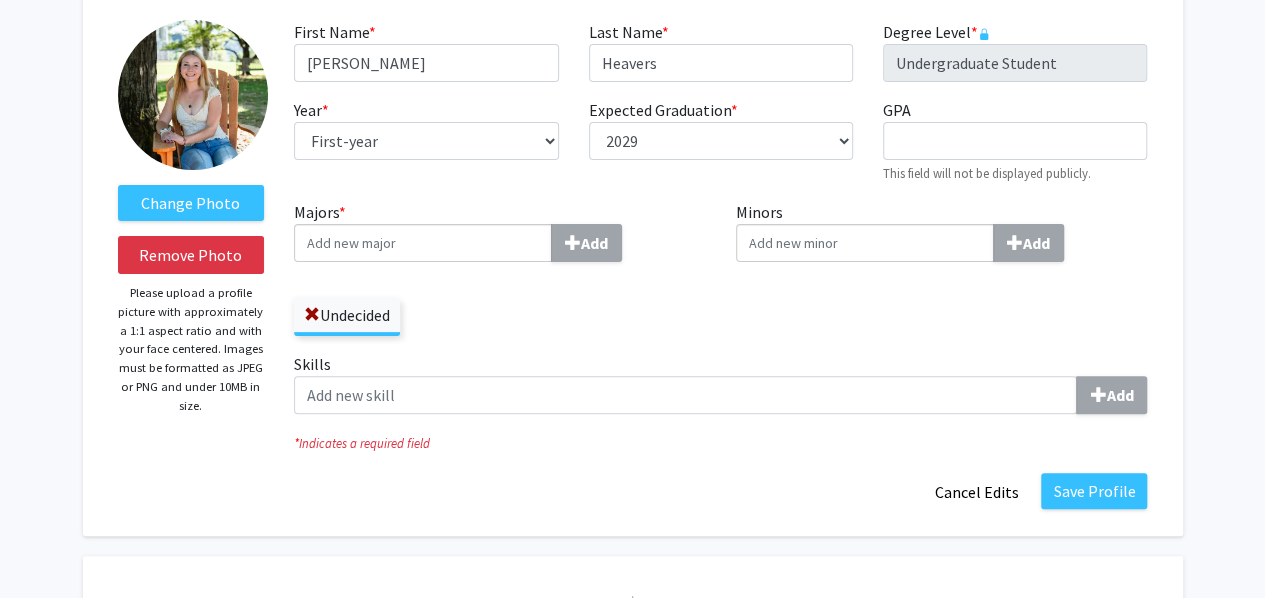 click on "Majors  * Add" at bounding box center (423, 243) 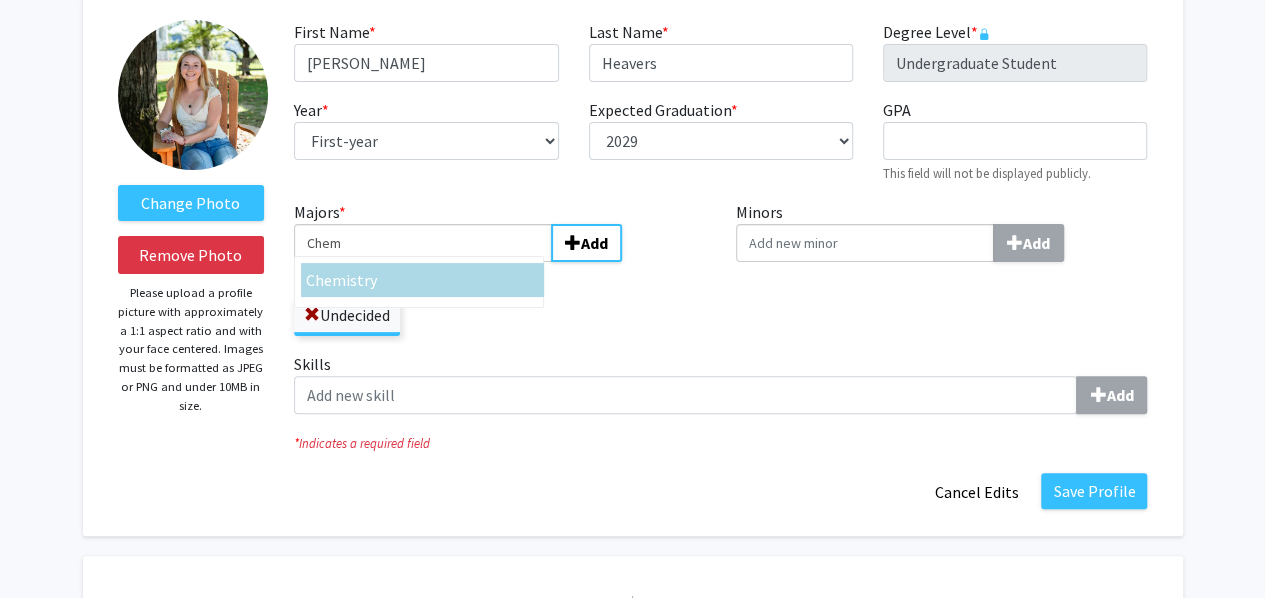 type on "Chem" 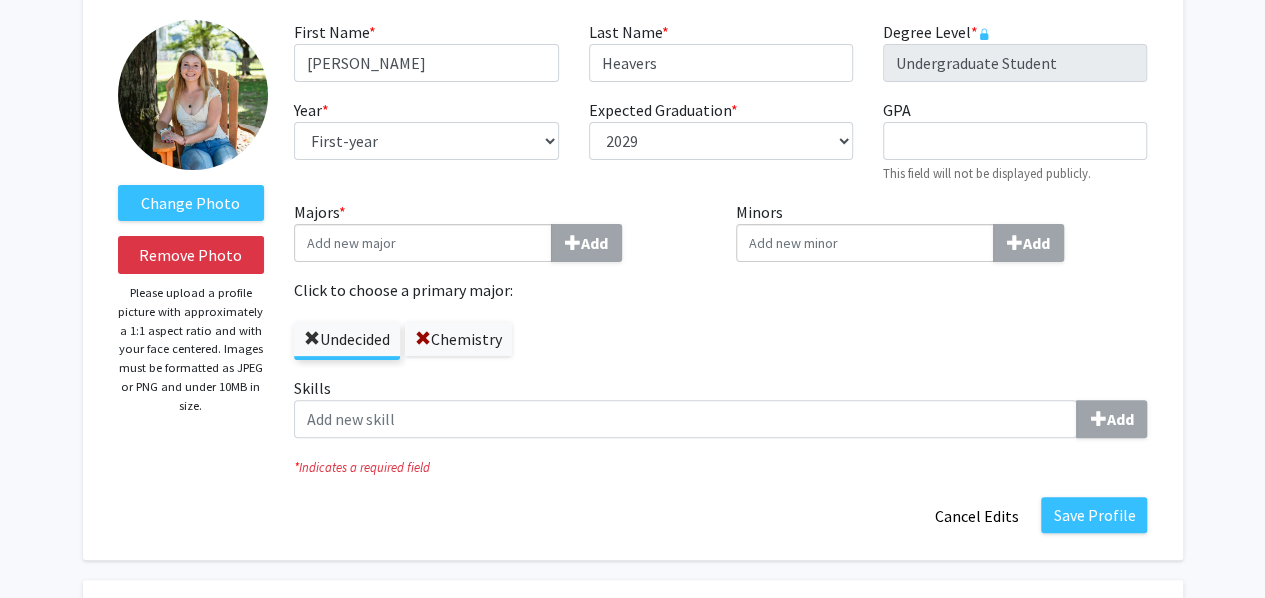click 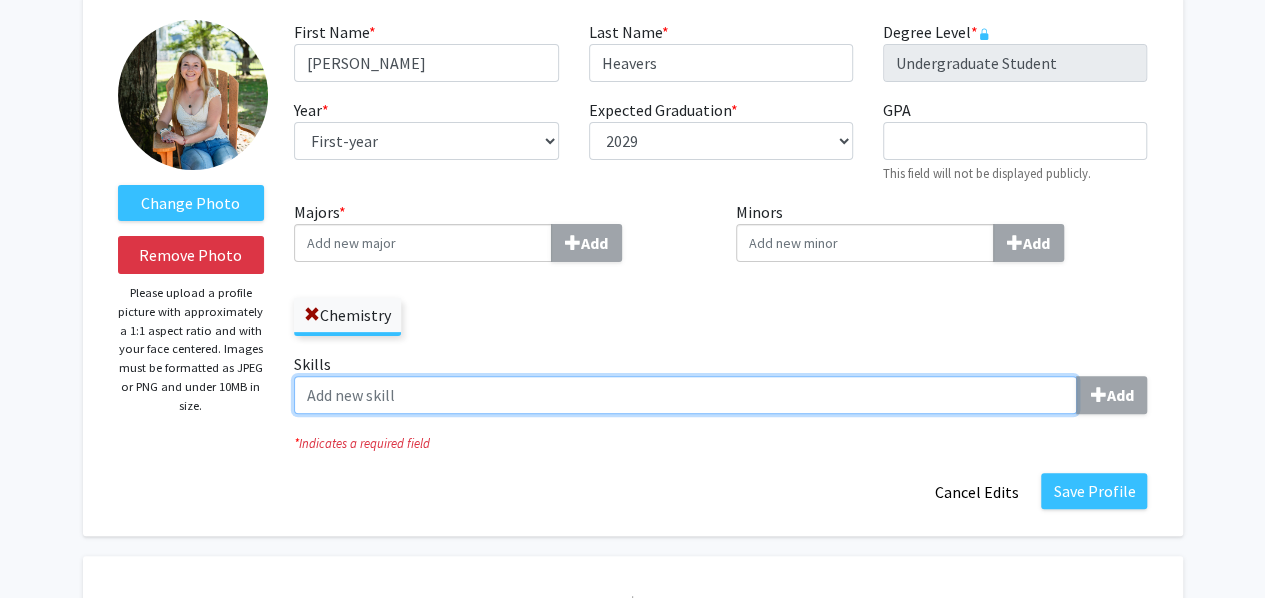 click on "Skills  Add" 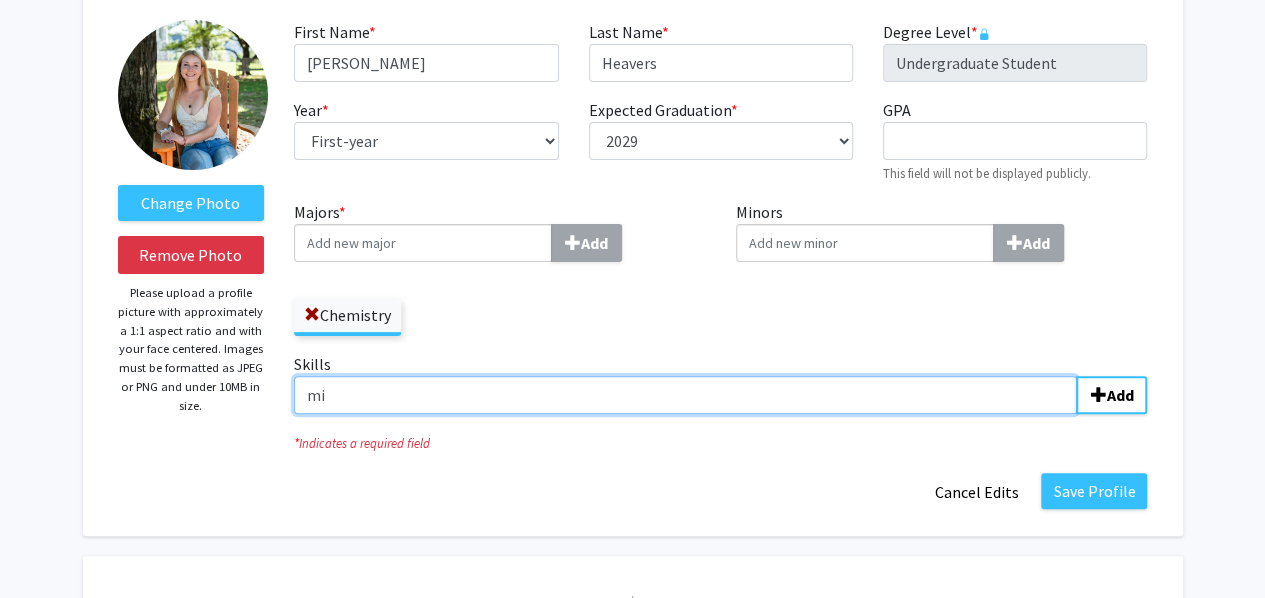 type on "m" 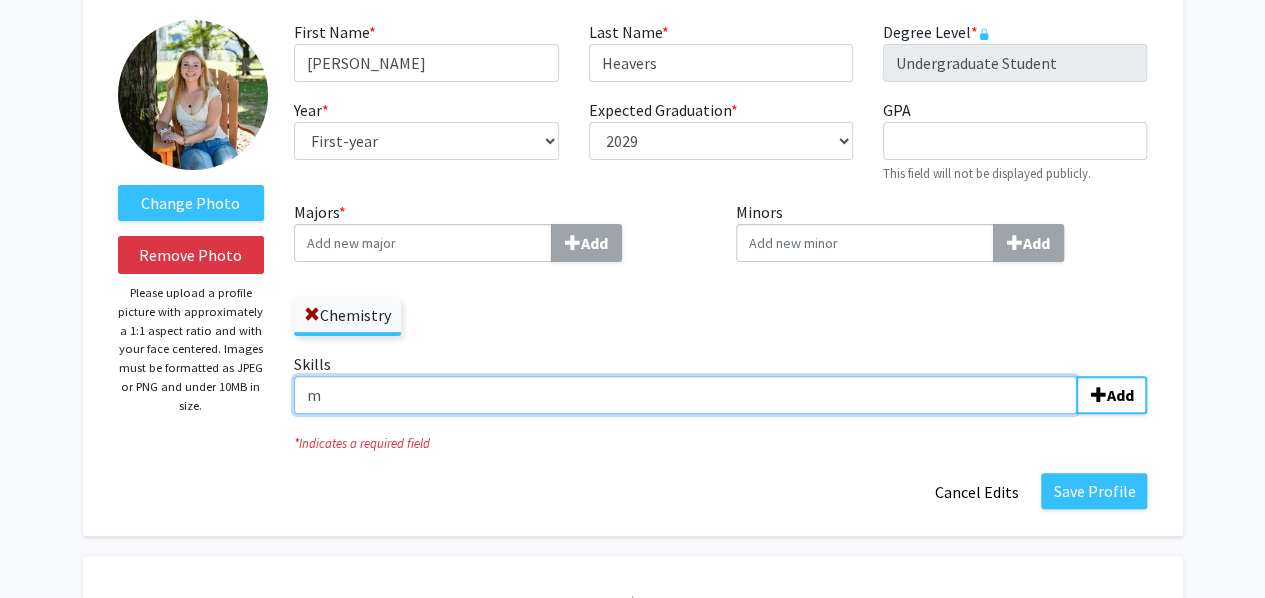 type 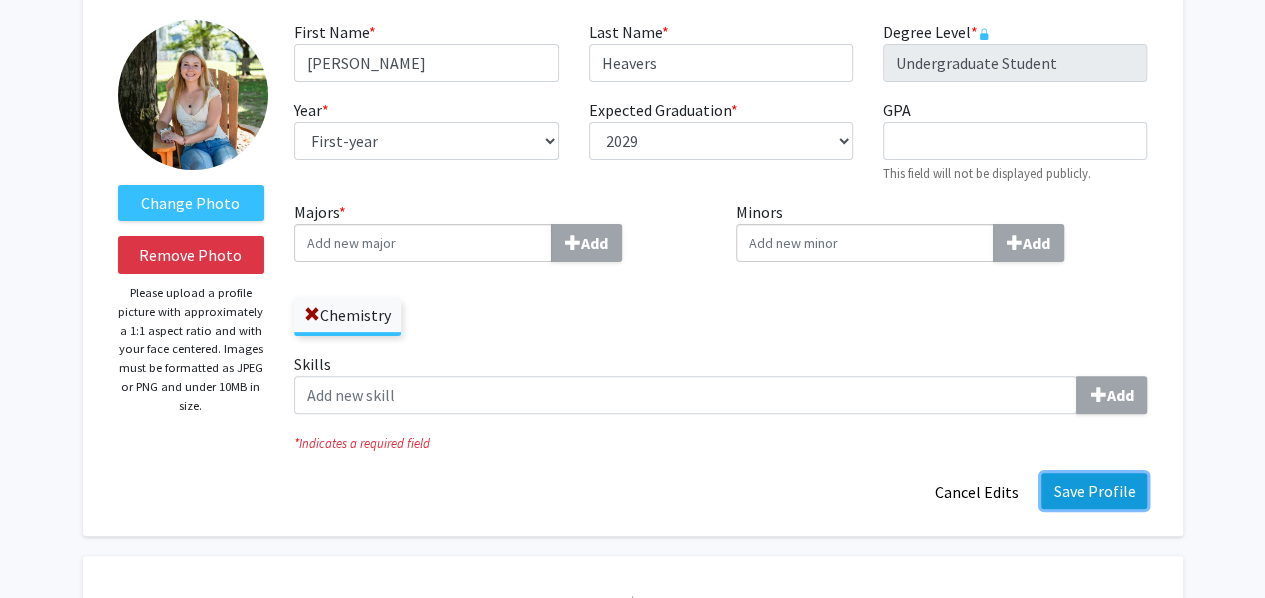 click on "Save Profile" 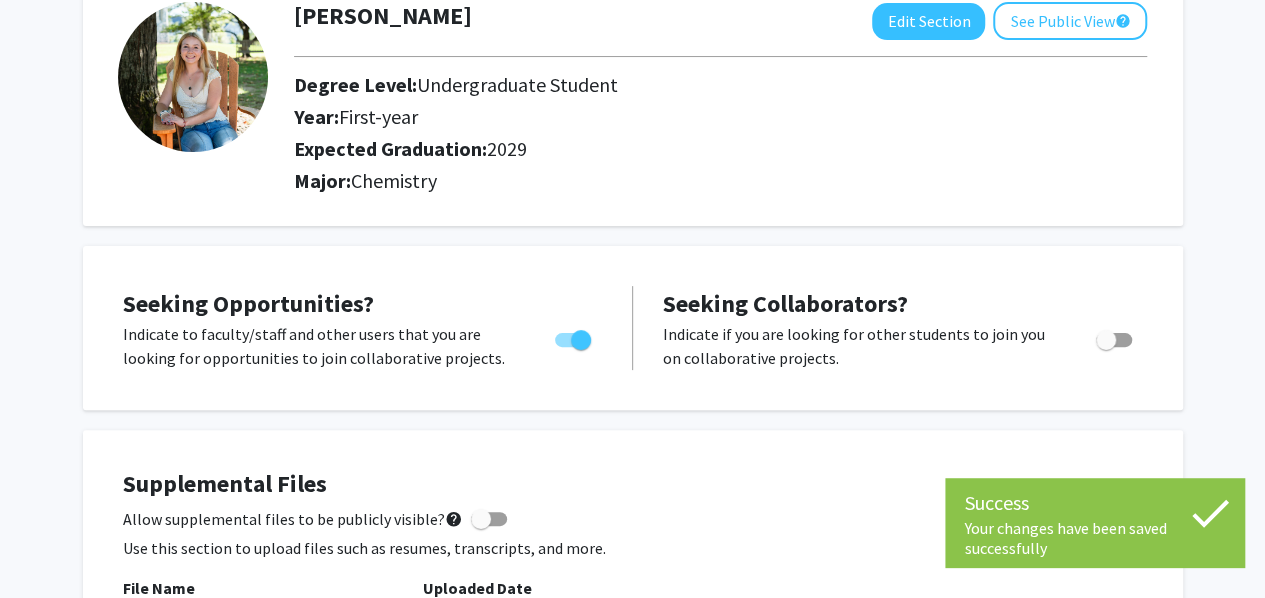 scroll, scrollTop: 0, scrollLeft: 0, axis: both 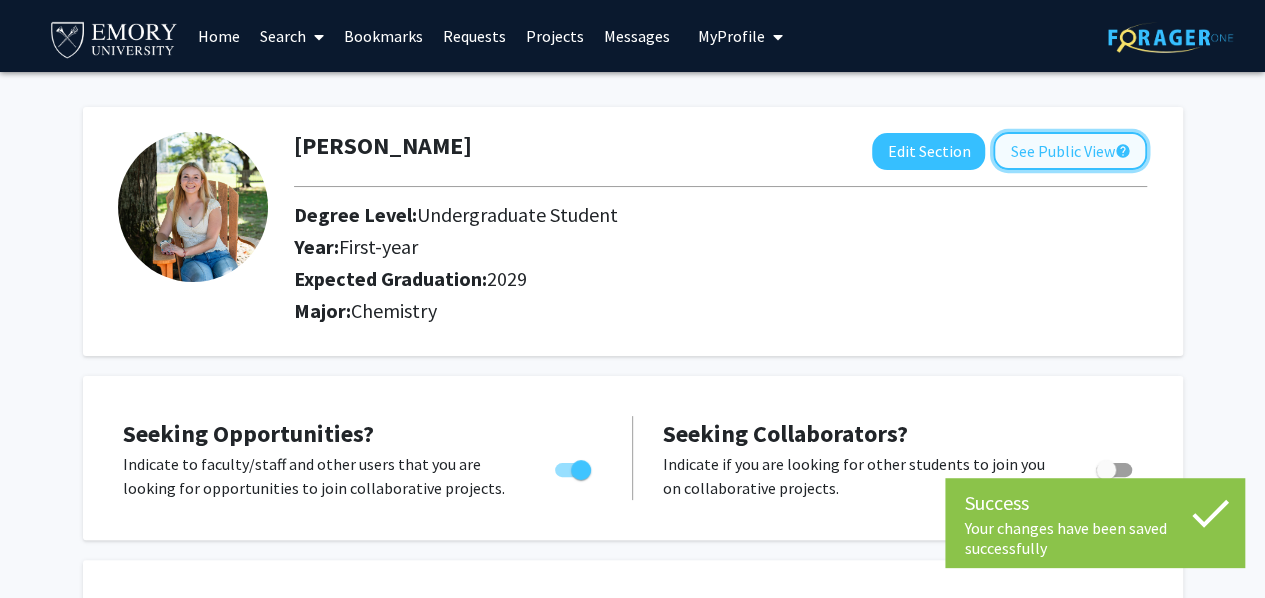 click on "See Public View  help" 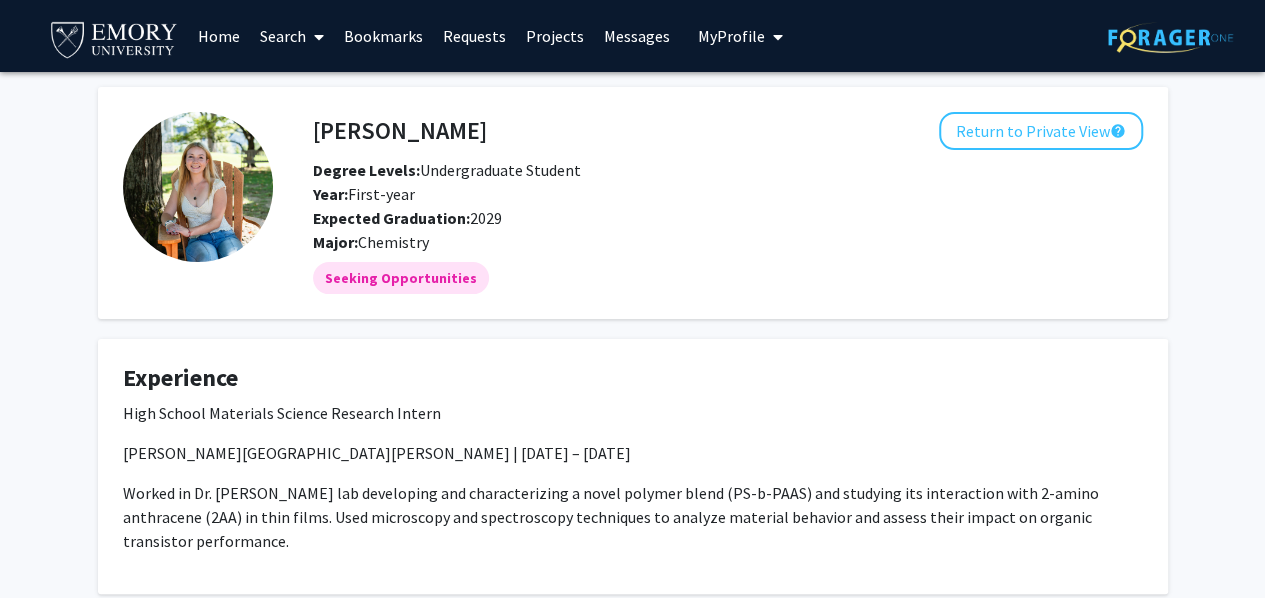 click on "[PERSON_NAME]   Return to Private View  help  Degree Levels:   Undergraduate Student  Year:   First-year  Expected Graduation:   2029   Major:   Chemistry  Seeking Opportunities  Experience  High School Materials Science Research Intern [PERSON_NAME][GEOGRAPHIC_DATA][PERSON_NAME] | [DATE] – [DATE] Worked in Dr. [PERSON_NAME] lab developing and characterizing a novel polymer blend (PS-b-PAAS) and studying its interaction with 2-amino anthracene (2AA) in thin films. Used microscopy and spectroscopy techniques to analyze material behavior and assess their impact on organic transistor performance." 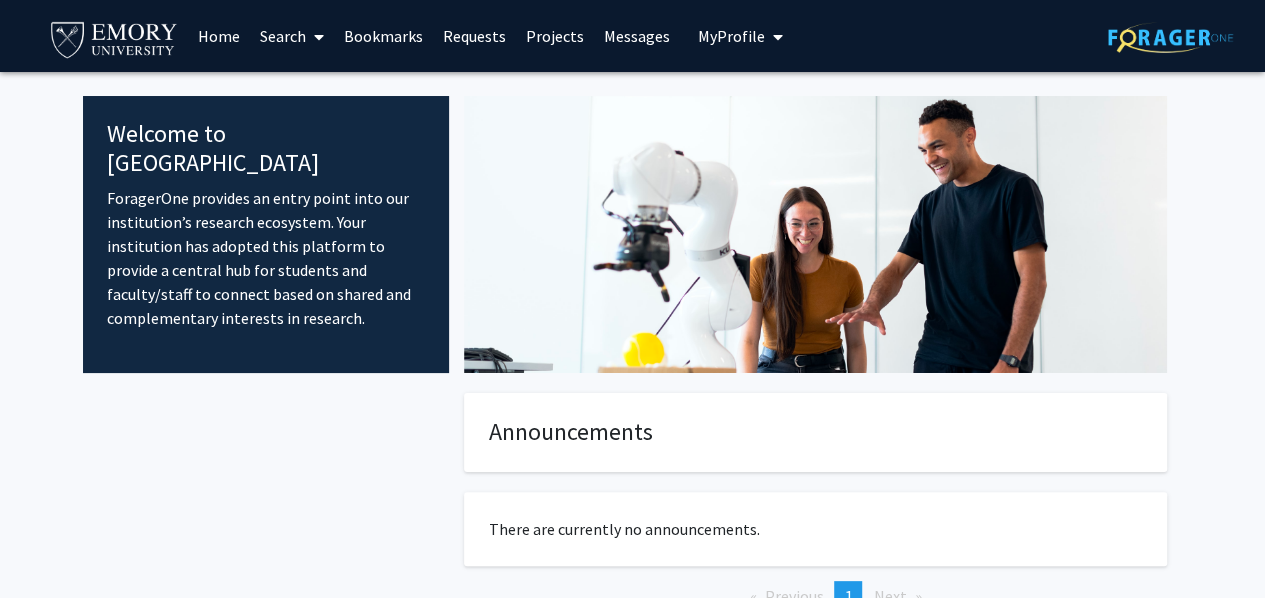 click on "Projects" at bounding box center [555, 36] 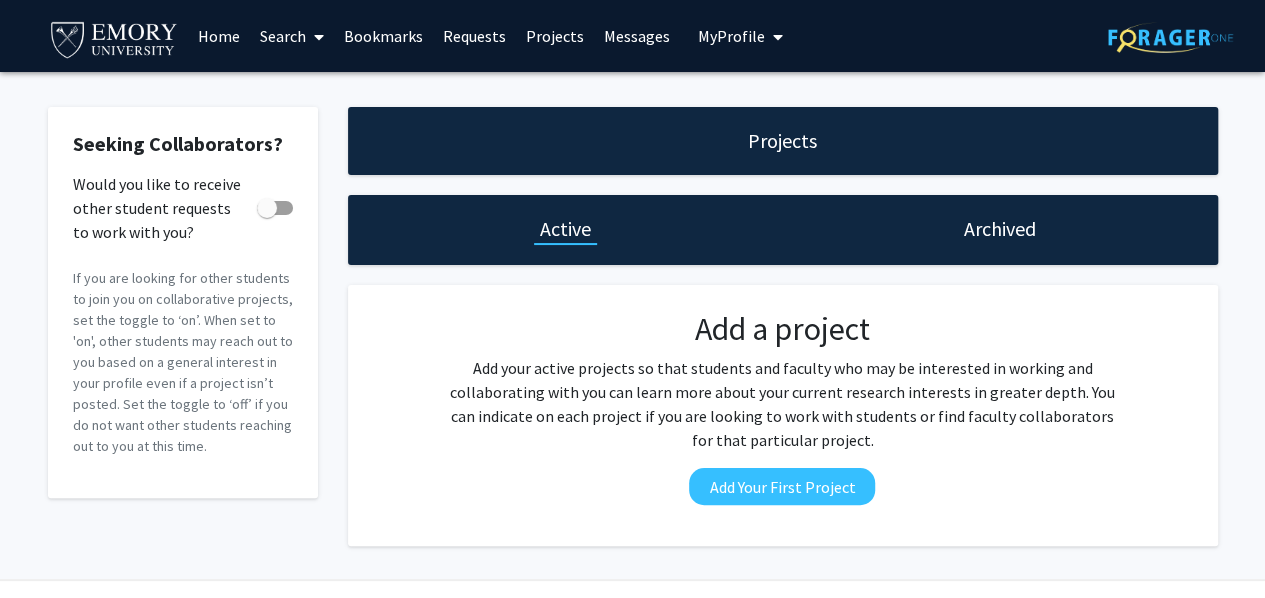 click on "Projects Active Archived Add a project  Add your active projects so that students and faculty who may be interested in working and collaborating with you can learn more about your current research interests in greater depth. You can indicate on each project if you are looking to work with students or find faculty collaborators for that particular project.   Add Your First Project" 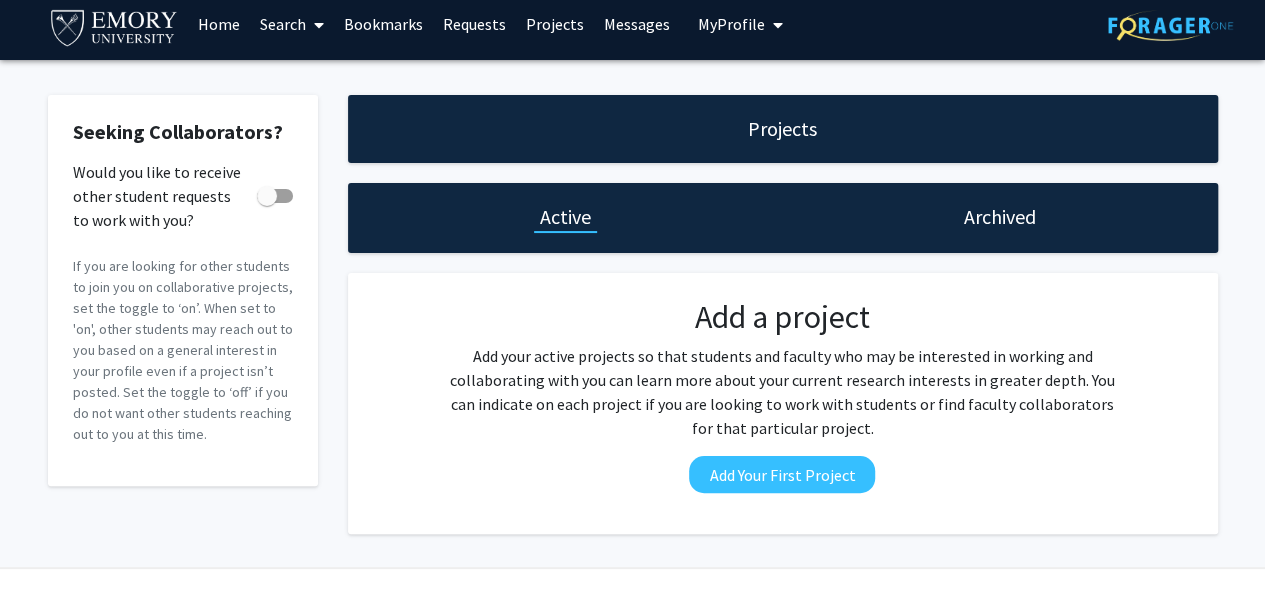 scroll, scrollTop: 0, scrollLeft: 0, axis: both 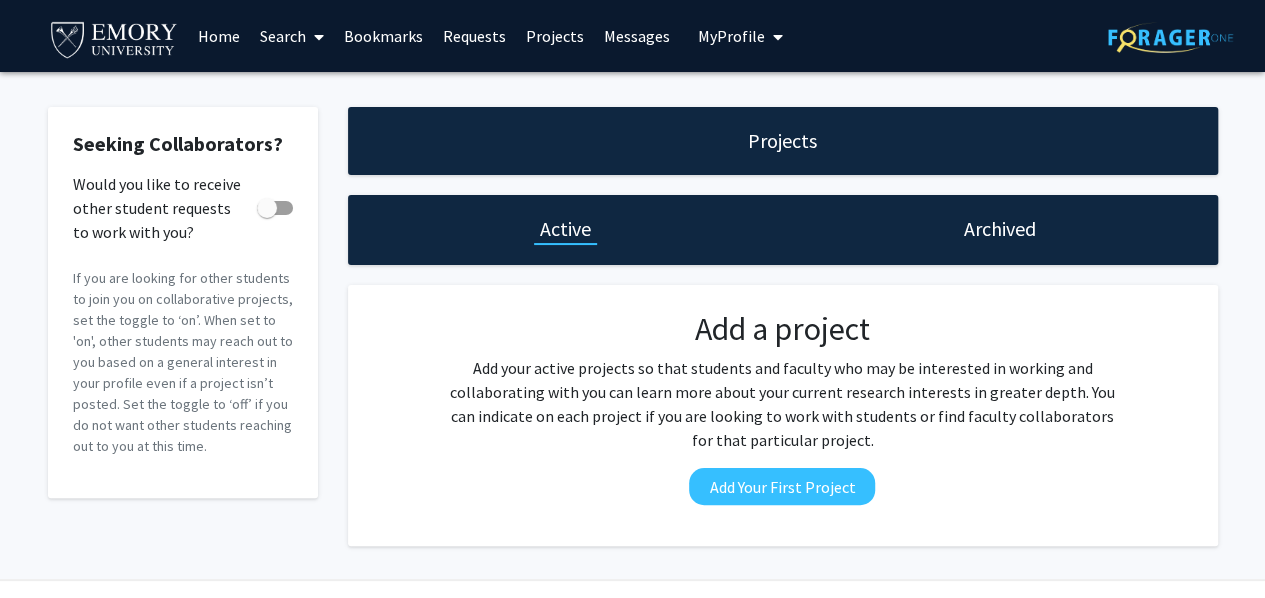 click on "Messages" at bounding box center (637, 36) 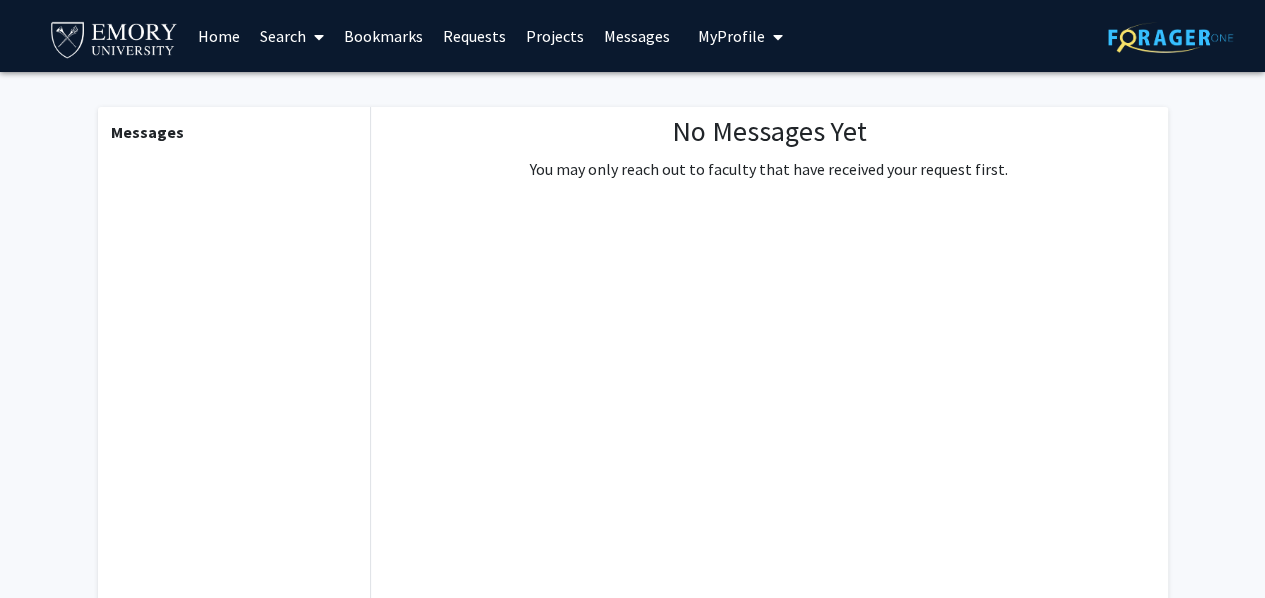 click on "Requests" at bounding box center (474, 36) 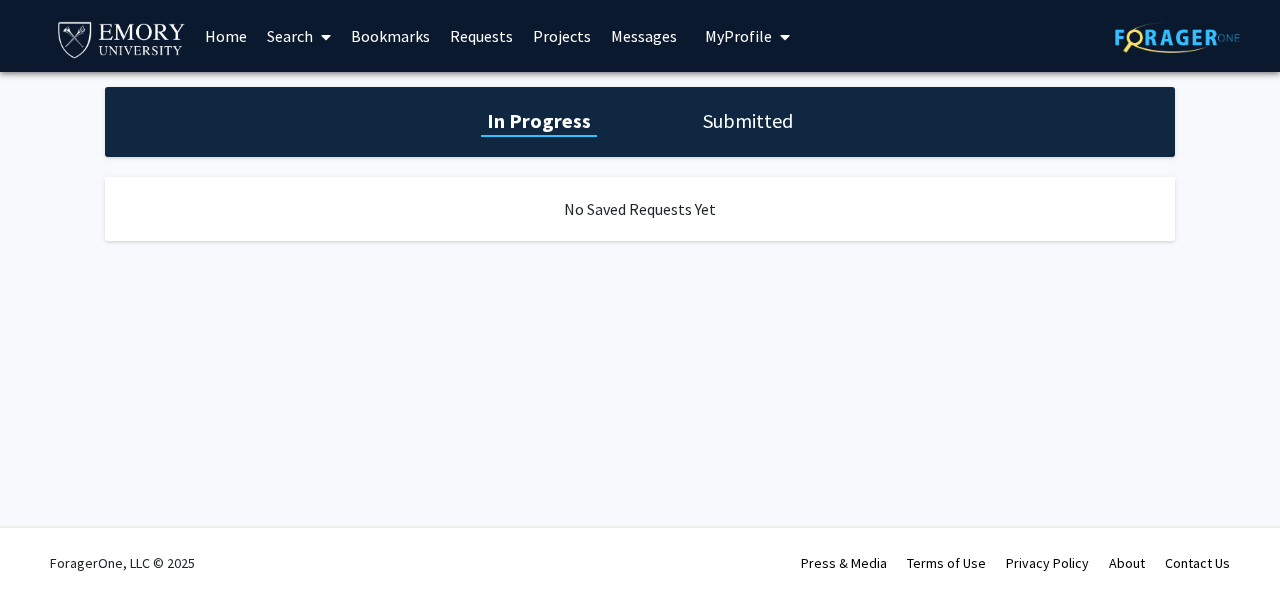 click on "Bookmarks" at bounding box center [390, 36] 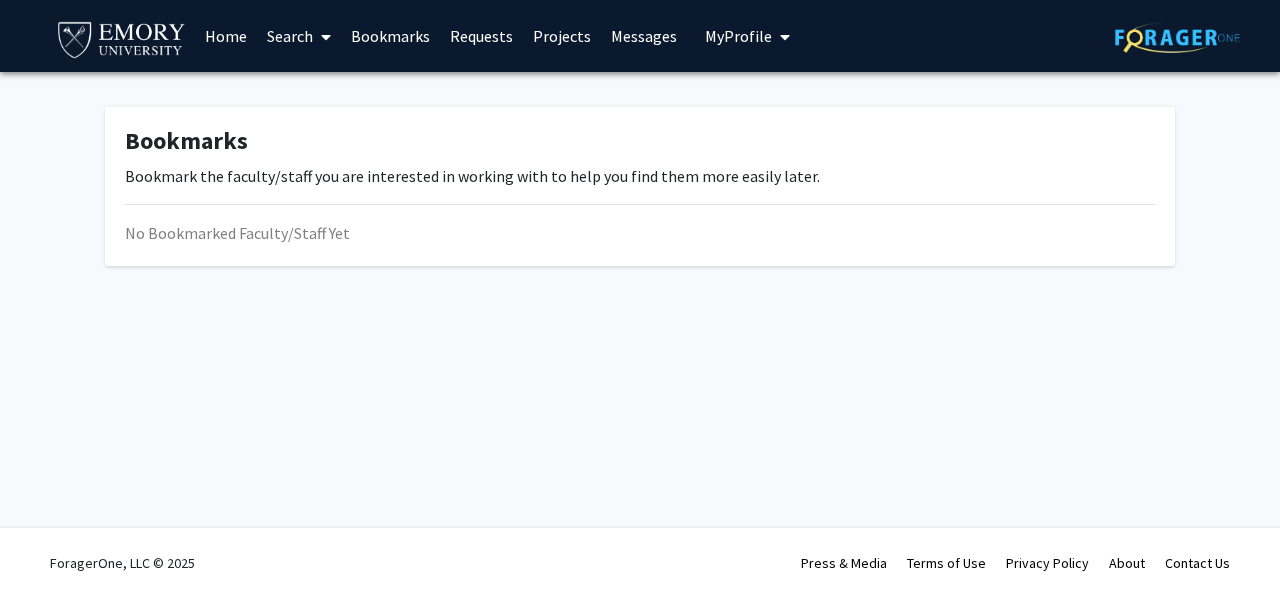 click on "Search" at bounding box center [299, 36] 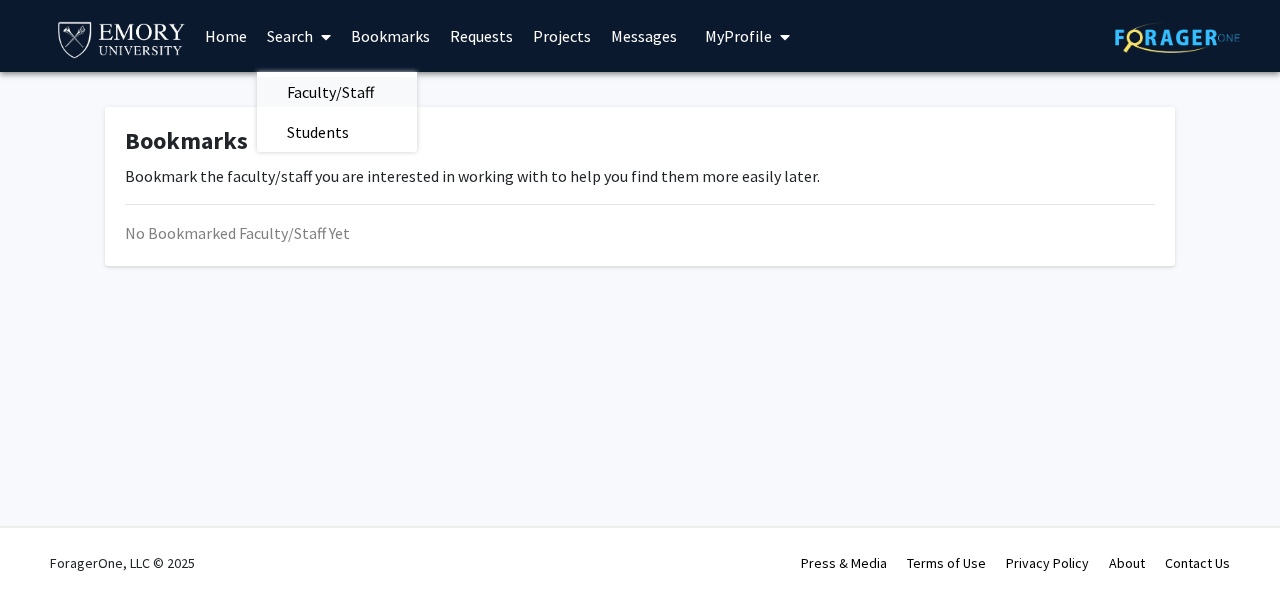 click on "Faculty/Staff" at bounding box center (330, 92) 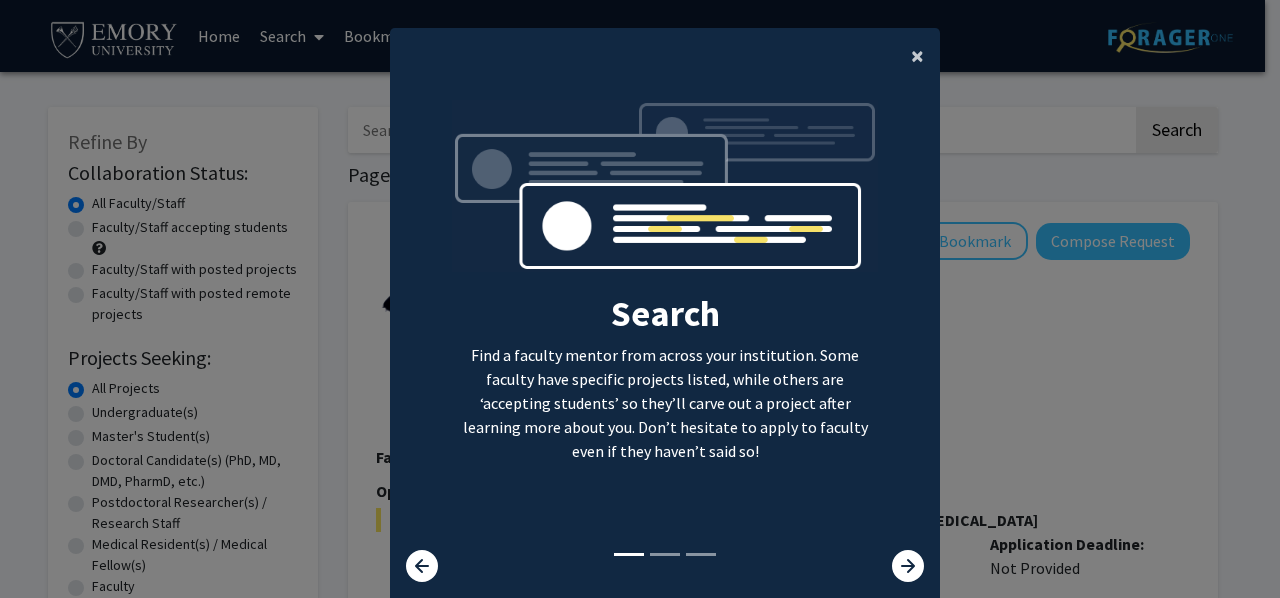 drag, startPoint x: 908, startPoint y: 59, endPoint x: 913, endPoint y: 70, distance: 12.083046 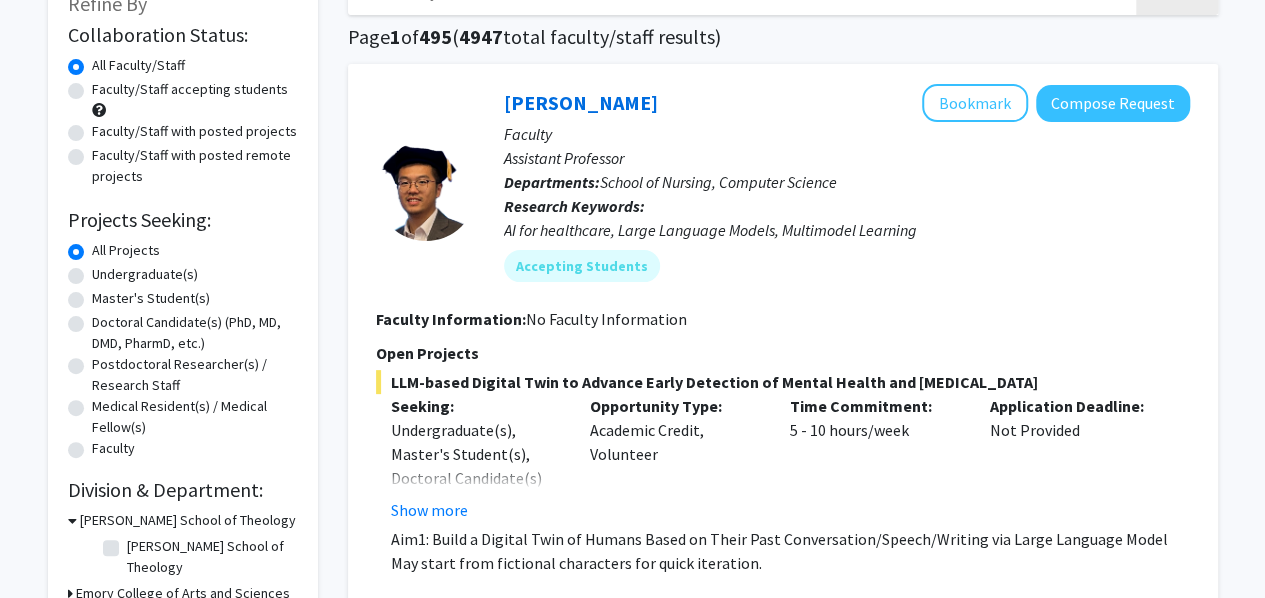 scroll, scrollTop: 120, scrollLeft: 0, axis: vertical 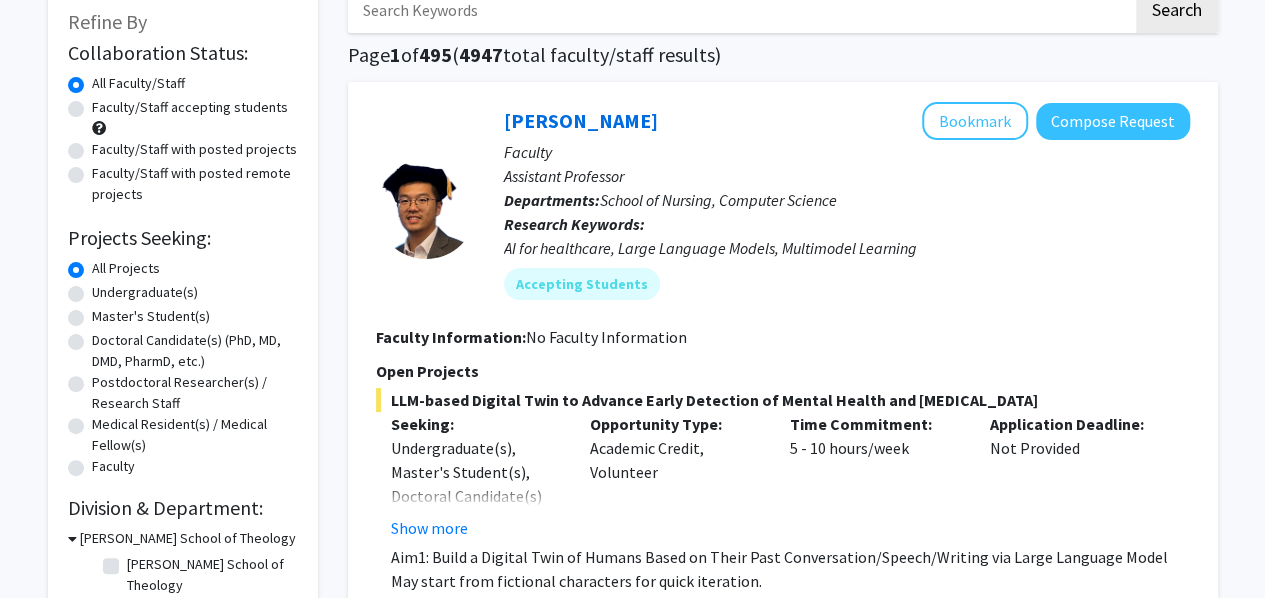 click on "Faculty/Staff accepting students" 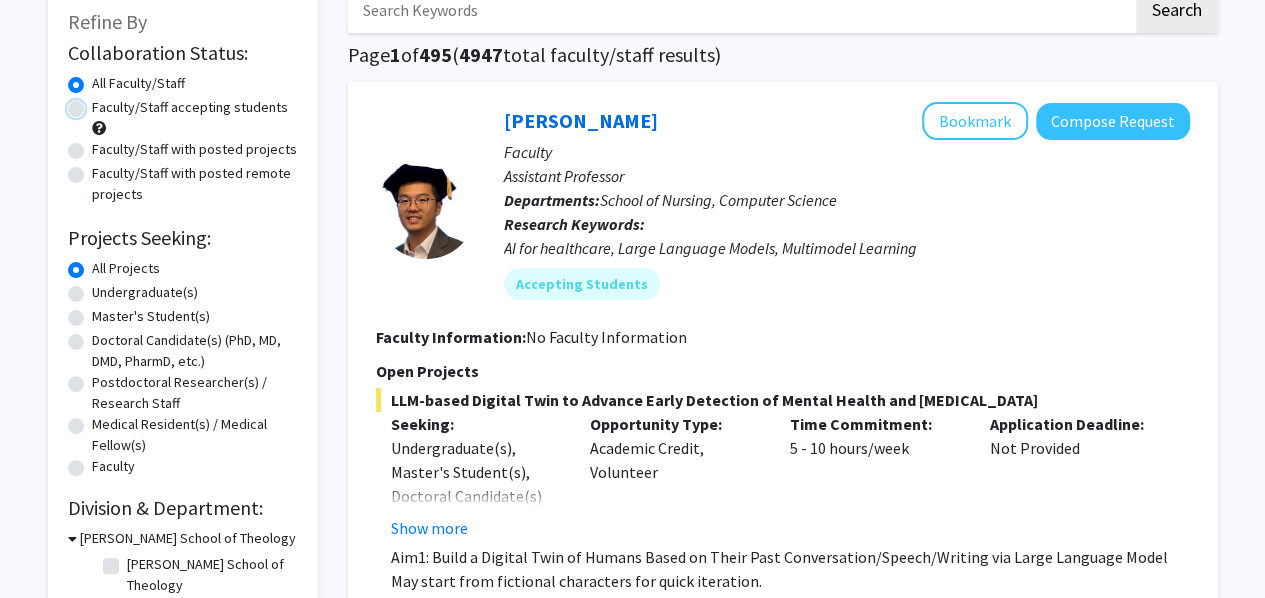 click on "Faculty/Staff accepting students" at bounding box center (98, 103) 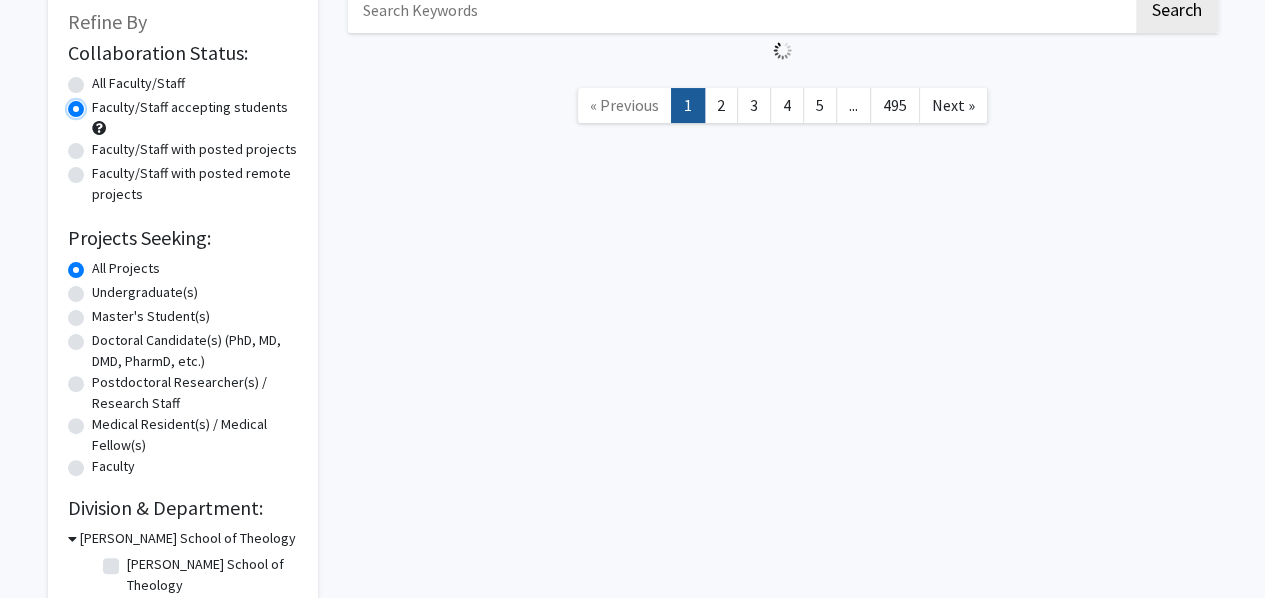 scroll, scrollTop: 0, scrollLeft: 0, axis: both 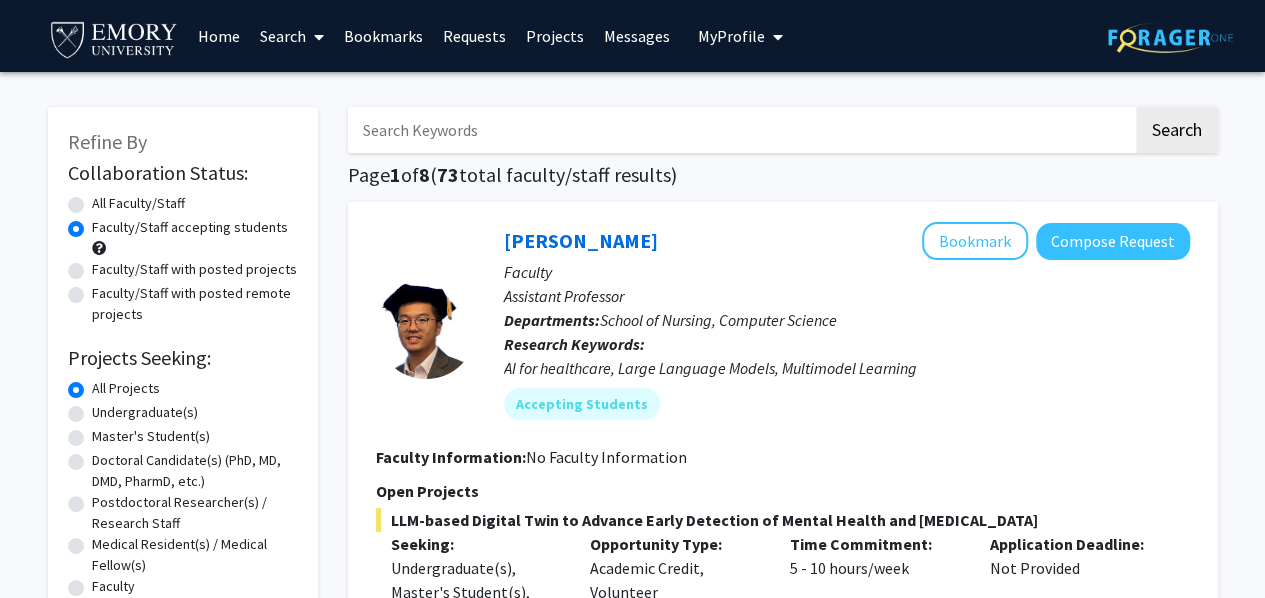 click on "Refine By Collaboration Status: Collaboration Status  All Faculty/Staff    Collaboration Status  Faculty/Staff accepting students    Collaboration Status  Faculty/Staff with posted projects    Collaboration Status  Faculty/Staff with posted remote projects    Projects Seeking: Projects Seeking Level  All Projects    Projects Seeking Level  Undergraduate(s)    Projects Seeking Level  Master's Student(s)    Projects Seeking Level  Doctoral Candidate(s) (PhD, MD, DMD, PharmD, etc.)    Projects Seeking Level  Postdoctoral Researcher(s) / Research Staff    Projects Seeking Level  Medical Resident(s) / Medical Fellow(s)    Projects Seeking Level  Faculty    Division & Department:      Emory College of Arts and Sciences  (Select All)  (Select All)  Biology  Biology  Business Operations  Business Operations  Chemistry  Chemistry  Classics  Classics  Computer Science  Computer Science  Economics  Economics  Film and Media  Film and Media  French and Italian Studies  French and Italian Studies  History" 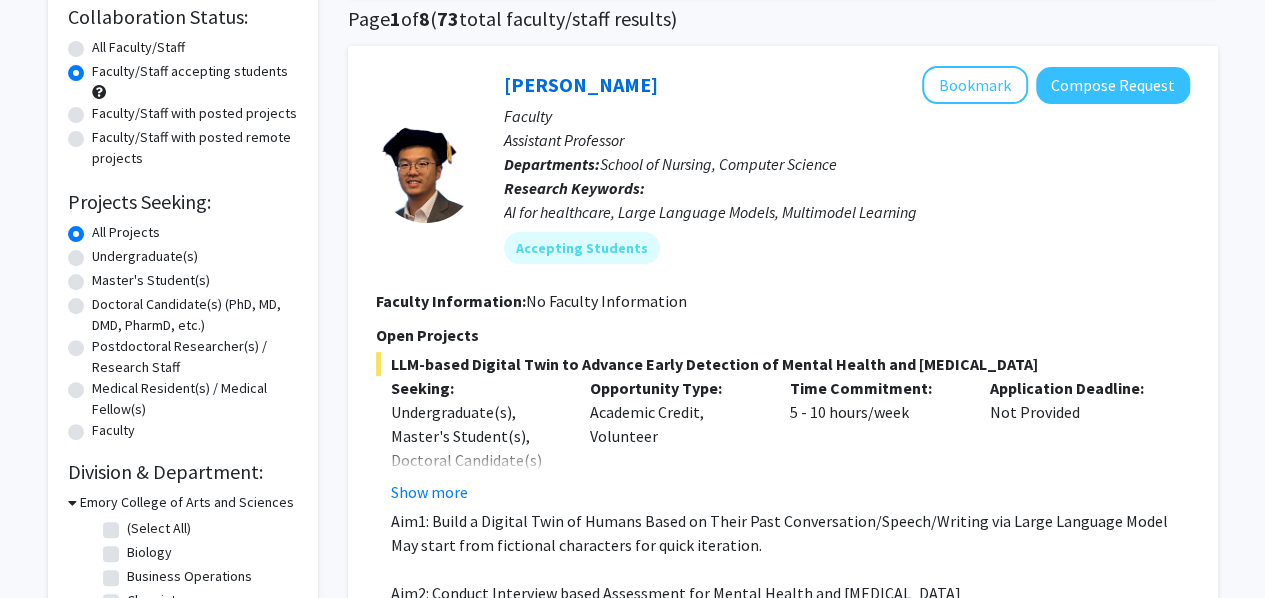scroll, scrollTop: 160, scrollLeft: 0, axis: vertical 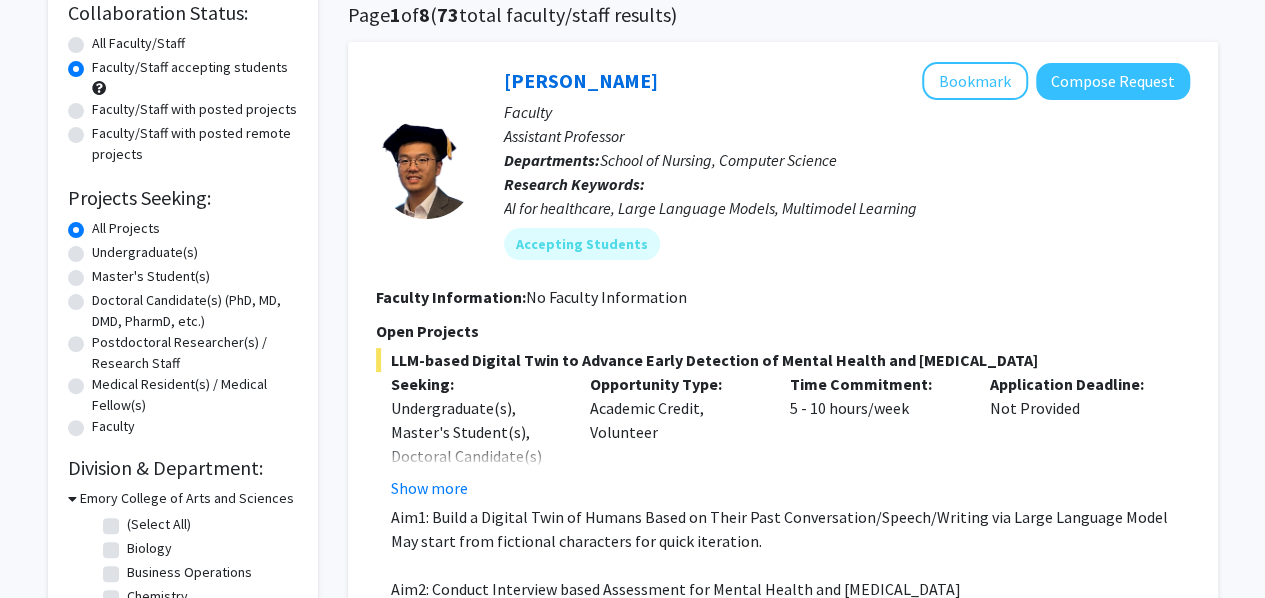click on "Undergraduate(s)" 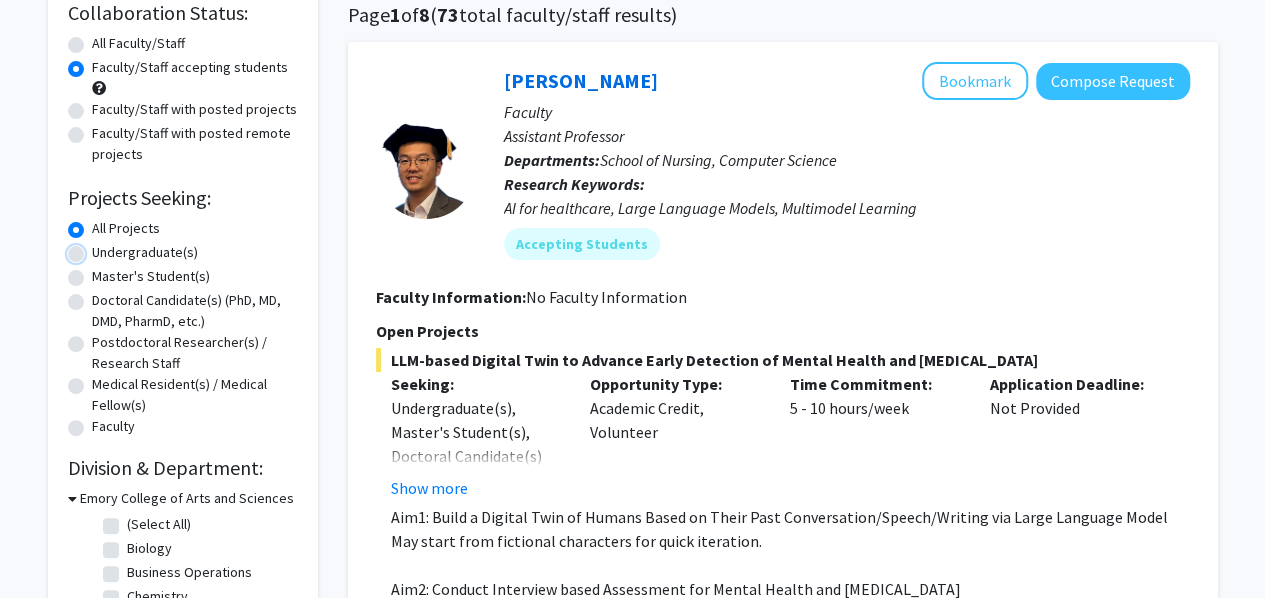click on "Undergraduate(s)" at bounding box center (98, 248) 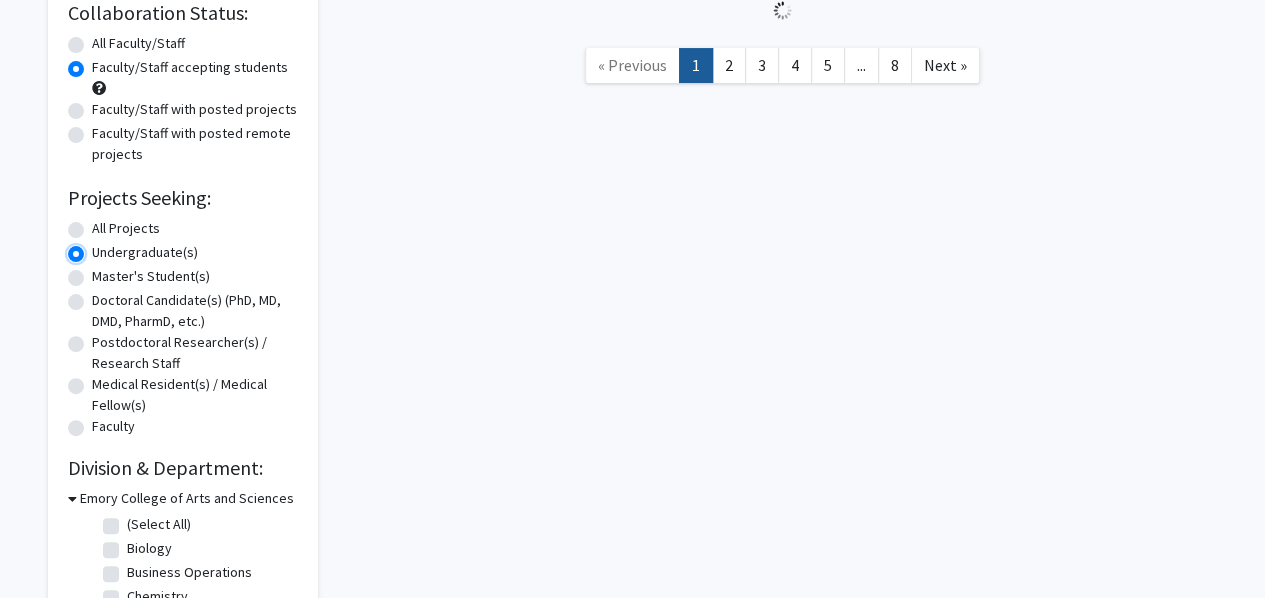 scroll, scrollTop: 0, scrollLeft: 0, axis: both 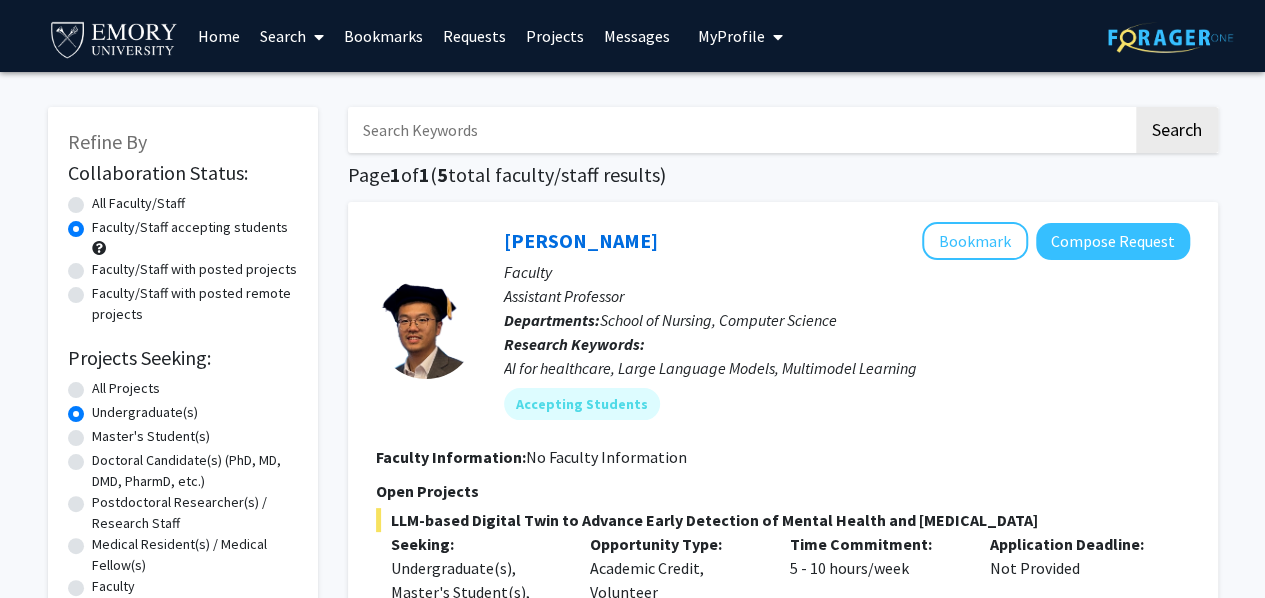 click on "Refine By Collaboration Status: Collaboration Status  All Faculty/Staff    Collaboration Status  Faculty/Staff accepting students    Collaboration Status  Faculty/Staff with posted projects    Collaboration Status  Faculty/Staff with posted remote projects    Projects Seeking: Projects Seeking Level  All Projects    Projects Seeking Level  Undergraduate(s)    Projects Seeking Level  Master's Student(s)    Projects Seeking Level  Doctoral Candidate(s) (PhD, MD, DMD, PharmD, etc.)    Projects Seeking Level  Postdoctoral Researcher(s) / Research Staff    Projects Seeking Level  Medical Resident(s) / Medical Fellow(s)    Projects Seeking Level  Faculty    Division & Department:      Emory College of Arts and Sciences  (Select All)  (Select All)  Chemistry  Chemistry  Computer Science  Computer Science  Economics  Economics       School of Medicine       School of Nursing" 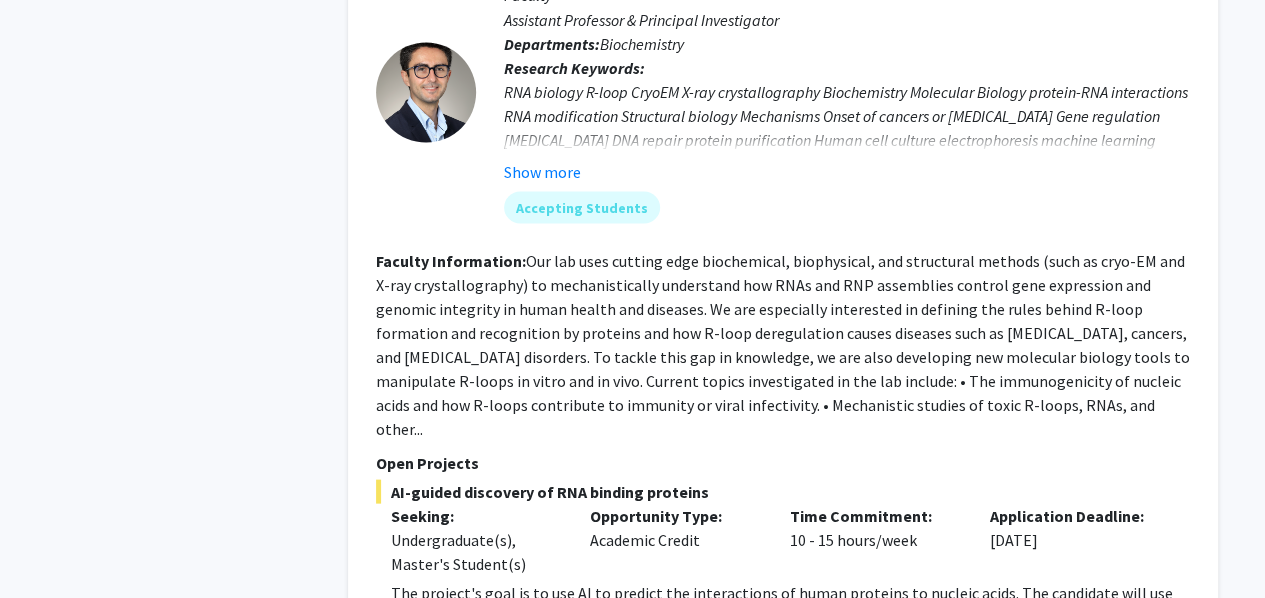scroll, scrollTop: 1720, scrollLeft: 0, axis: vertical 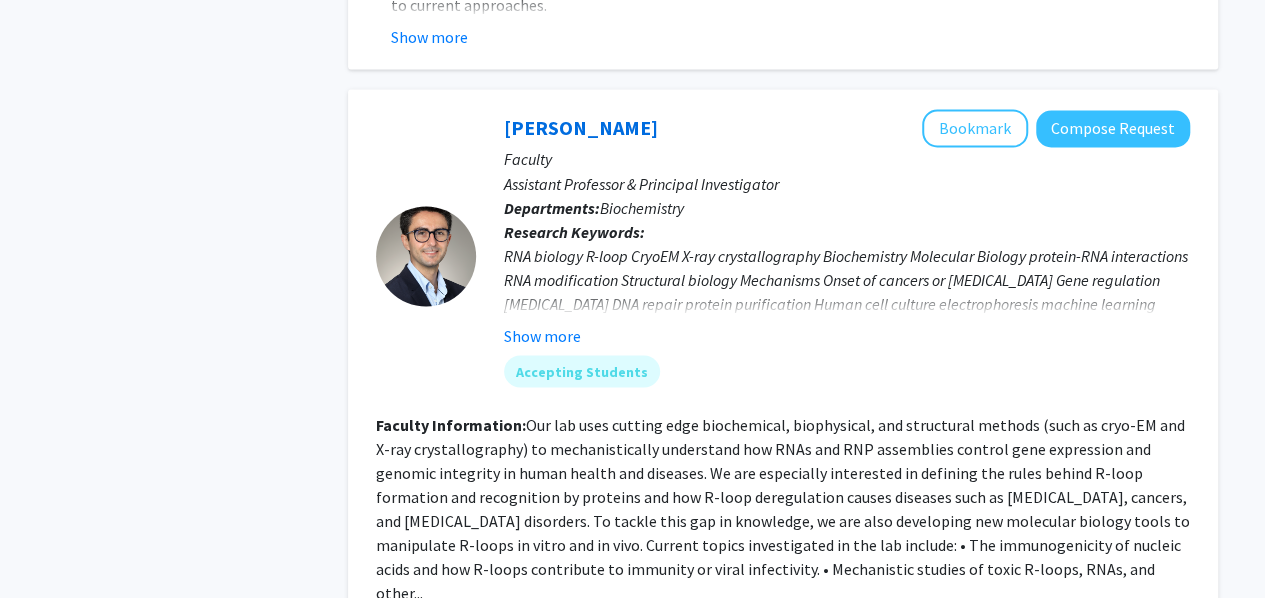 click on "Refine By Collaboration Status: Collaboration Status  All Faculty/Staff    Collaboration Status  Faculty/Staff accepting students    Collaboration Status  Faculty/Staff with posted projects    Collaboration Status  Faculty/Staff with posted remote projects    Projects Seeking: Projects Seeking Level  All Projects    Projects Seeking Level  Undergraduate(s)    Projects Seeking Level  Master's Student(s)    Projects Seeking Level  Doctoral Candidate(s) (PhD, MD, DMD, PharmD, etc.)    Projects Seeking Level  Postdoctoral Researcher(s) / Research Staff    Projects Seeking Level  Medical Resident(s) / Medical Fellow(s)    Projects Seeking Level  Faculty    Division & Department:      Emory College of Arts and Sciences  (Select All)  (Select All)  Chemistry  Chemistry  Computer Science  Computer Science  Economics  Economics       School of Medicine       School of Nursing" 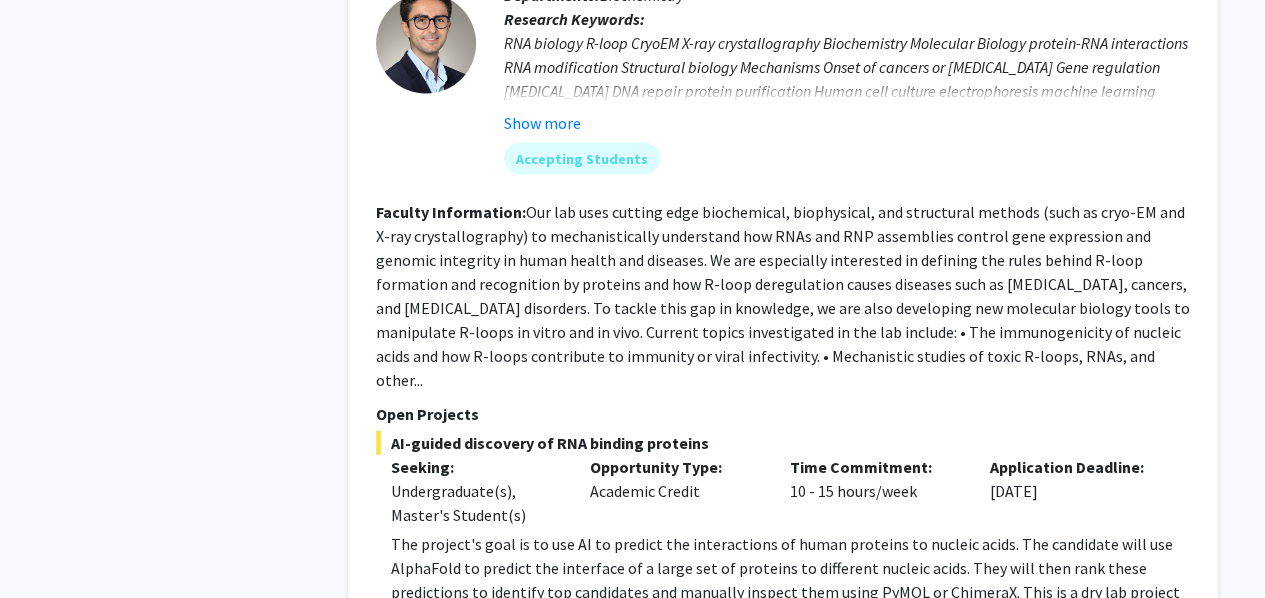 scroll, scrollTop: 2120, scrollLeft: 0, axis: vertical 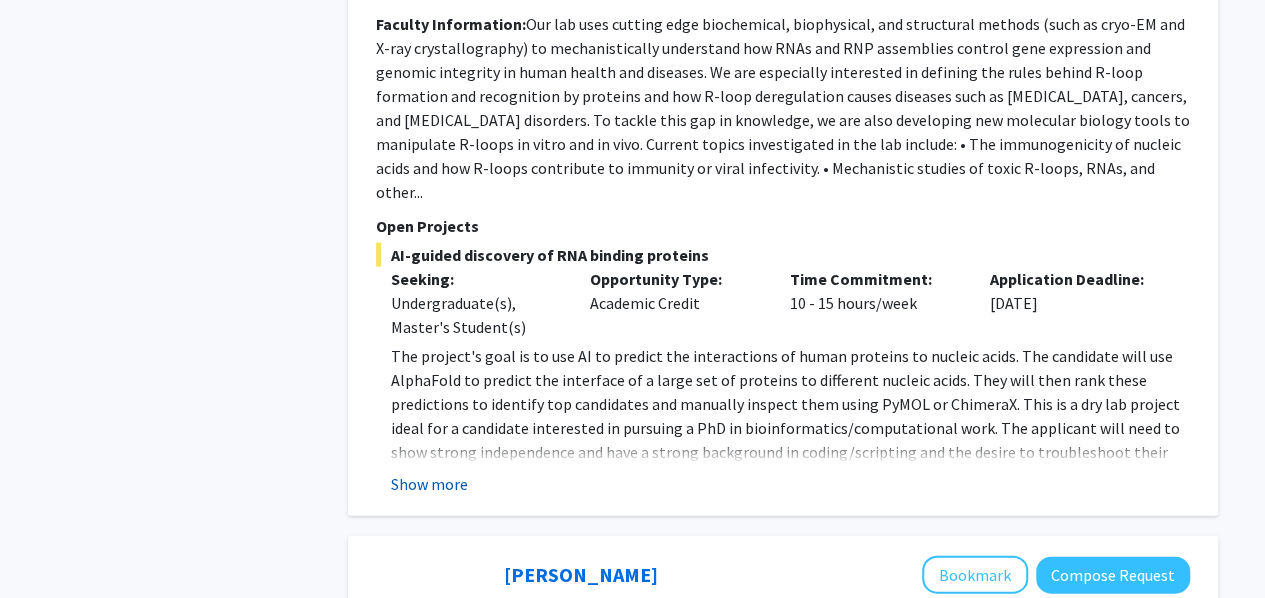 click on "Show more" 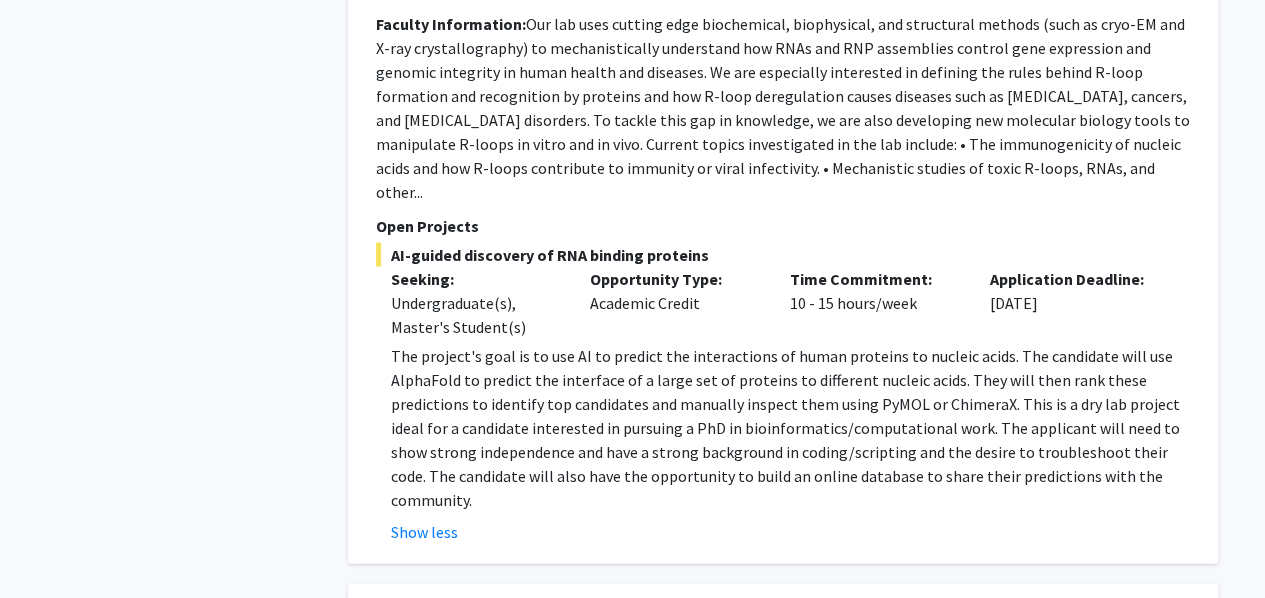 click on "Refine By Collaboration Status: Collaboration Status  All Faculty/Staff    Collaboration Status  Faculty/Staff accepting students    Collaboration Status  Faculty/Staff with posted projects    Collaboration Status  Faculty/Staff with posted remote projects    Projects Seeking: Projects Seeking Level  All Projects    Projects Seeking Level  Undergraduate(s)    Projects Seeking Level  Master's Student(s)    Projects Seeking Level  Doctoral Candidate(s) (PhD, MD, DMD, PharmD, etc.)    Projects Seeking Level  Postdoctoral Researcher(s) / Research Staff    Projects Seeking Level  Medical Resident(s) / Medical Fellow(s)    Projects Seeking Level  Faculty    Division & Department:      Emory College of Arts and Sciences  (Select All)  (Select All)  Chemistry  Chemistry  Computer Science  Computer Science  Economics  Economics       School of Medicine       School of Nursing" 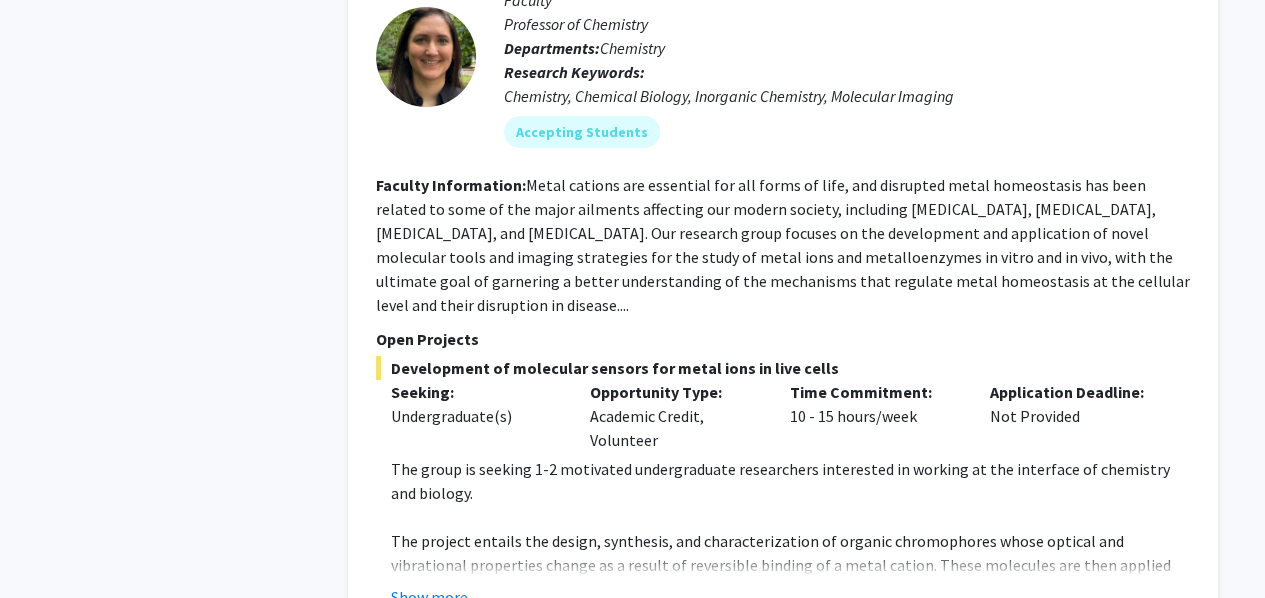 scroll, scrollTop: 3520, scrollLeft: 0, axis: vertical 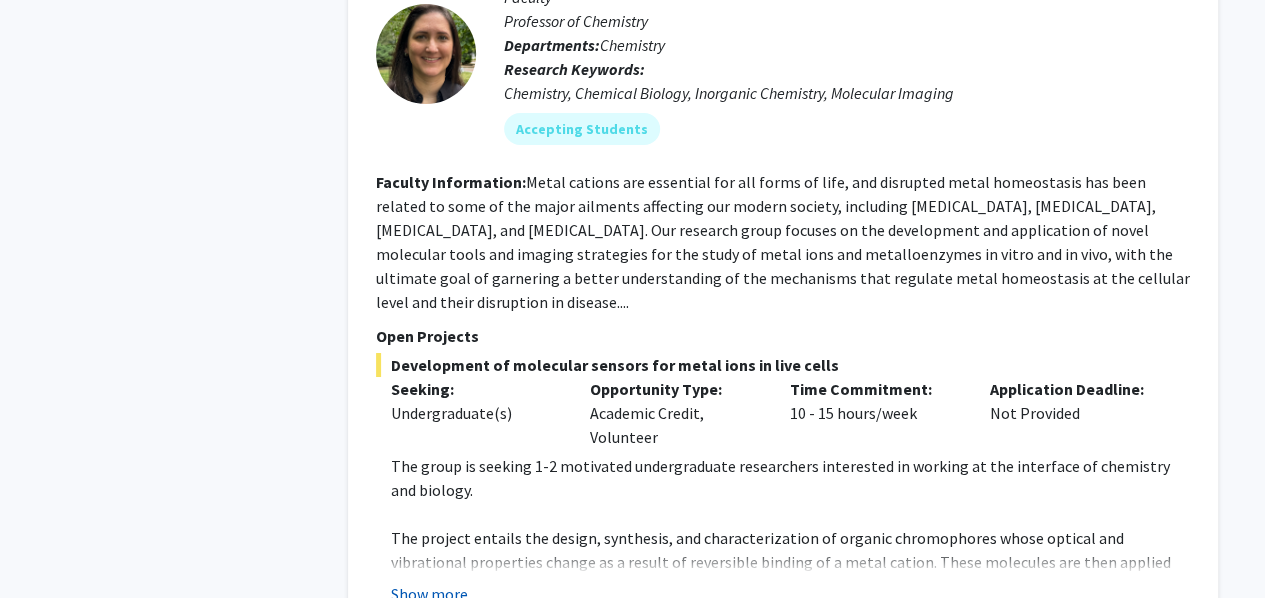 click on "Show more" 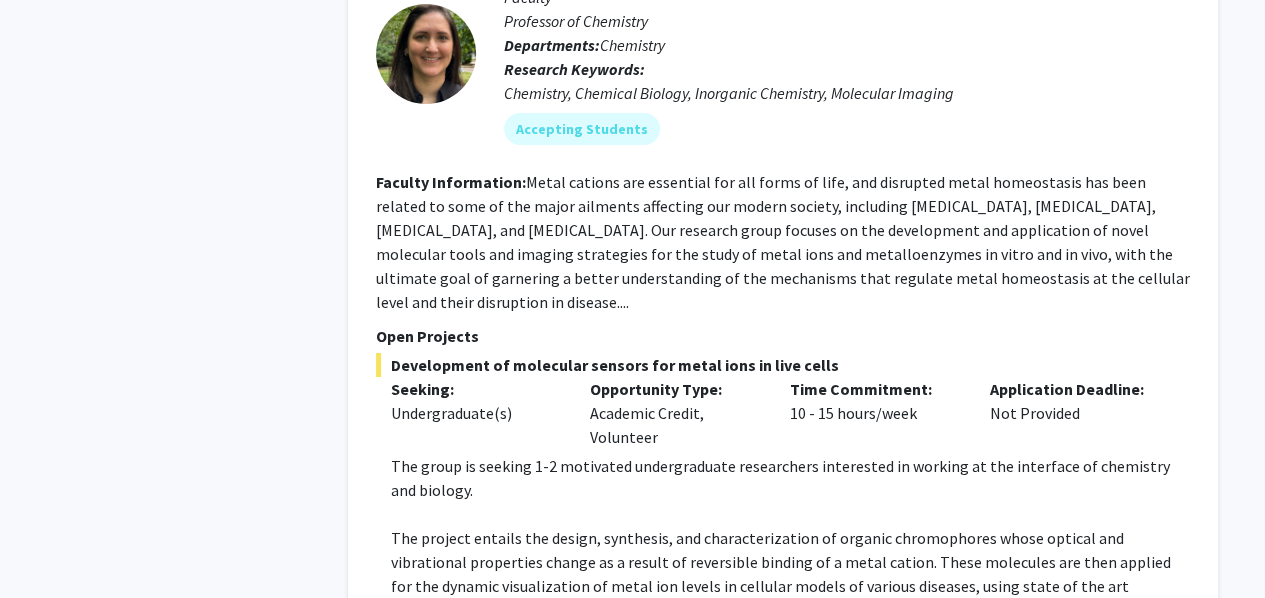 click on "Refine By Collaboration Status: Collaboration Status  All Faculty/Staff    Collaboration Status  Faculty/Staff accepting students    Collaboration Status  Faculty/Staff with posted projects    Collaboration Status  Faculty/Staff with posted remote projects    Projects Seeking: Projects Seeking Level  All Projects    Projects Seeking Level  Undergraduate(s)    Projects Seeking Level  Master's Student(s)    Projects Seeking Level  Doctoral Candidate(s) (PhD, MD, DMD, PharmD, etc.)    Projects Seeking Level  Postdoctoral Researcher(s) / Research Staff    Projects Seeking Level  Medical Resident(s) / Medical Fellow(s)    Projects Seeking Level  Faculty    Division & Department:      Emory College of Arts and Sciences  (Select All)  (Select All)  Chemistry  Chemistry  Computer Science  Computer Science  Economics  Economics       School of Medicine       School of Nursing" 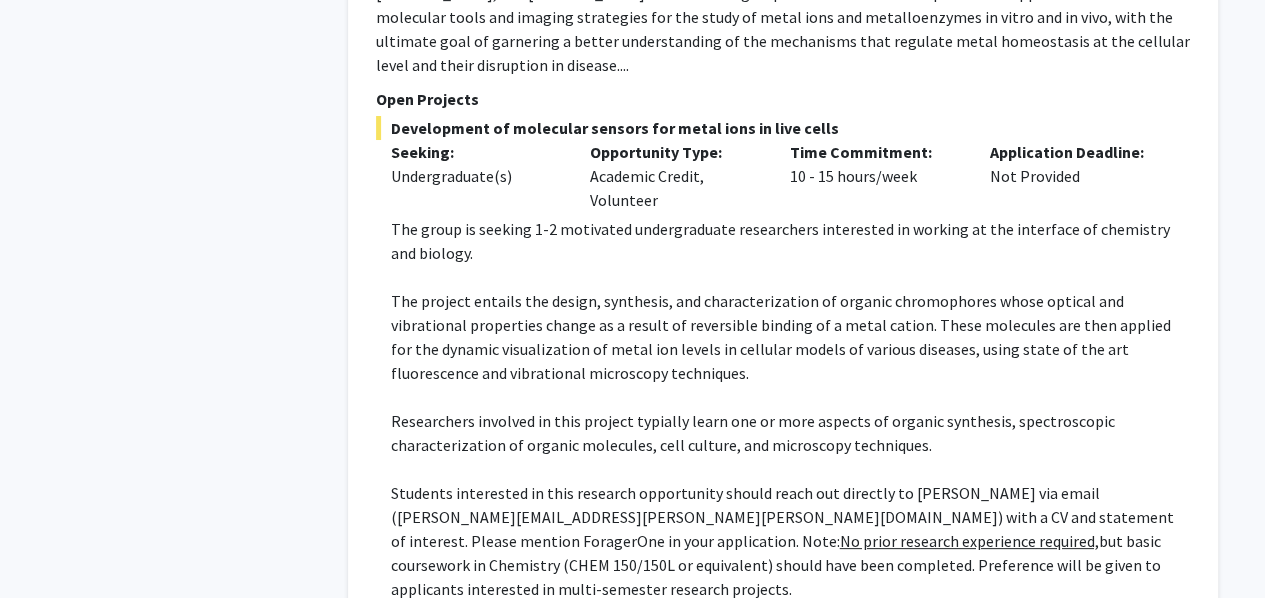 scroll, scrollTop: 3760, scrollLeft: 0, axis: vertical 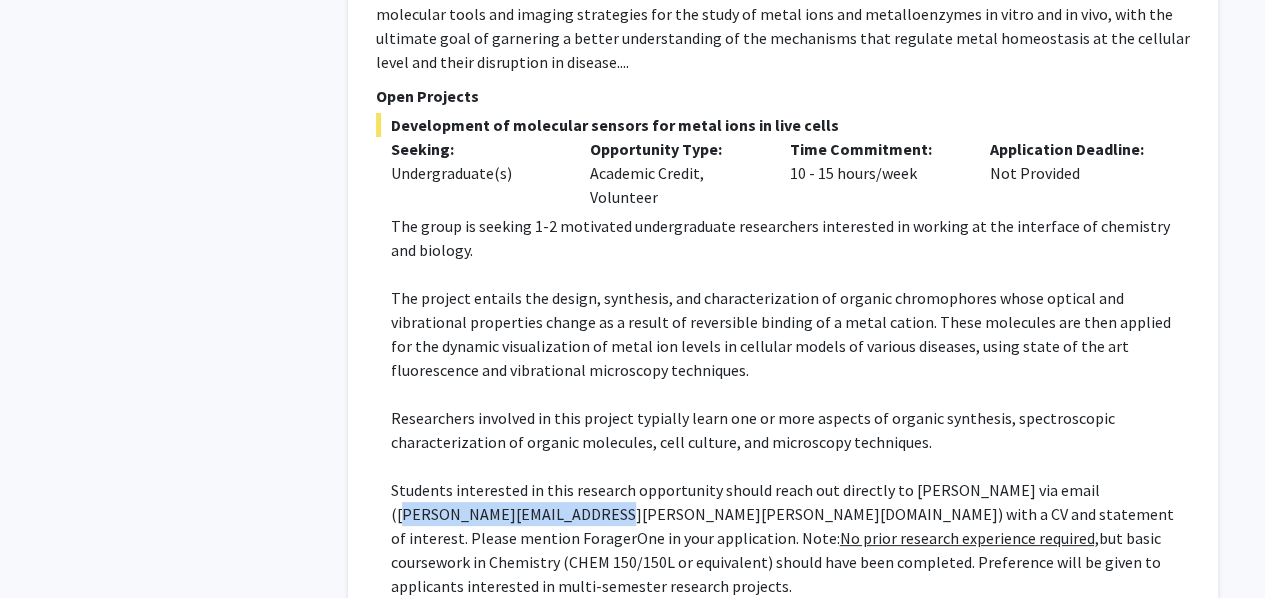 drag, startPoint x: 589, startPoint y: 418, endPoint x: 396, endPoint y: 426, distance: 193.16573 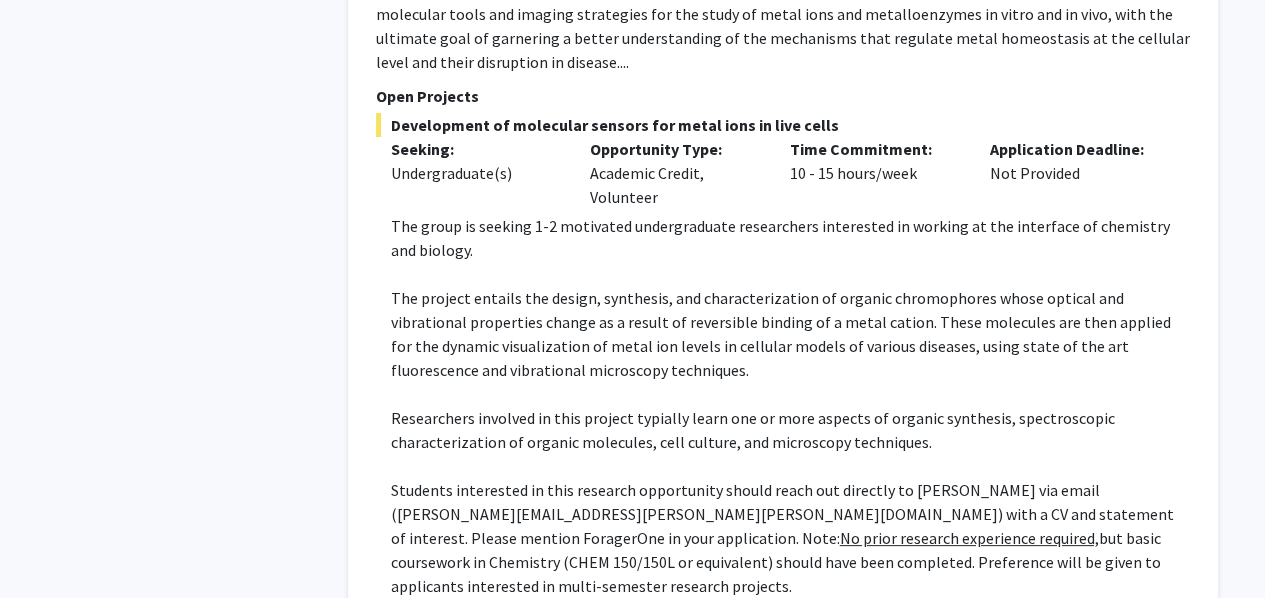 click on "Refine By Collaboration Status: Collaboration Status  All Faculty/Staff    Collaboration Status  Faculty/Staff accepting students    Collaboration Status  Faculty/Staff with posted projects    Collaboration Status  Faculty/Staff with posted remote projects    Projects Seeking: Projects Seeking Level  All Projects    Projects Seeking Level  Undergraduate(s)    Projects Seeking Level  Master's Student(s)    Projects Seeking Level  Doctoral Candidate(s) (PhD, MD, DMD, PharmD, etc.)    Projects Seeking Level  Postdoctoral Researcher(s) / Research Staff    Projects Seeking Level  Medical Resident(s) / Medical Fellow(s)    Projects Seeking Level  Faculty    Division & Department:      Emory College of Arts and Sciences  (Select All)  (Select All)  Chemistry  Chemistry  Computer Science  Computer Science  Economics  Economics       School of Medicine       School of Nursing" 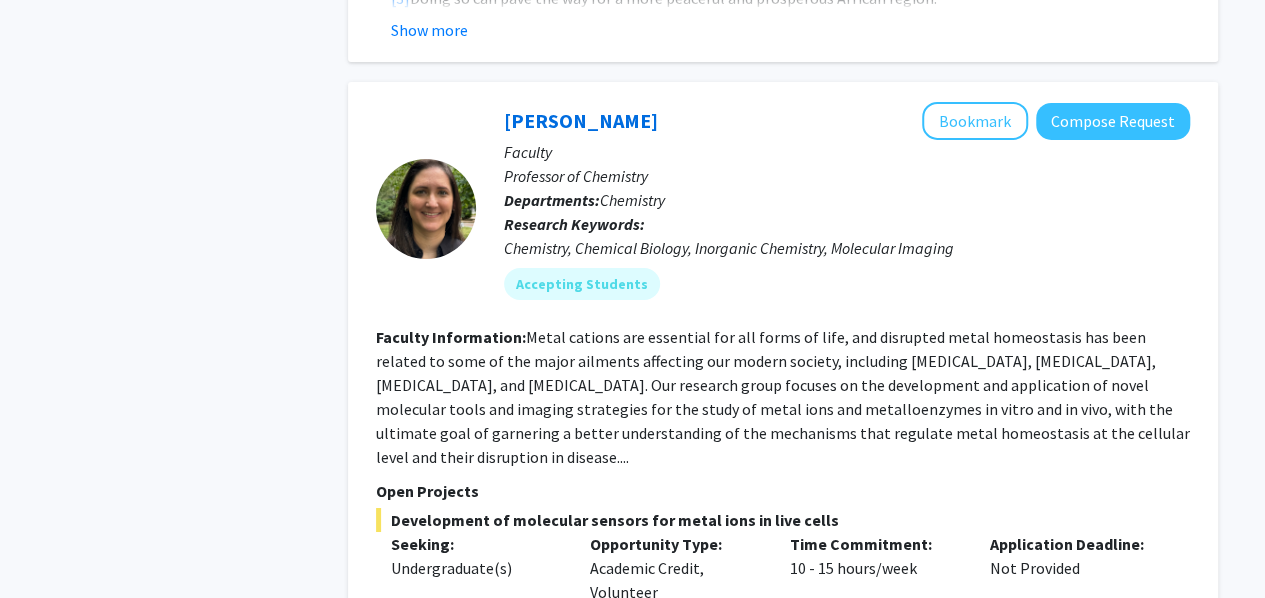 scroll, scrollTop: 3360, scrollLeft: 0, axis: vertical 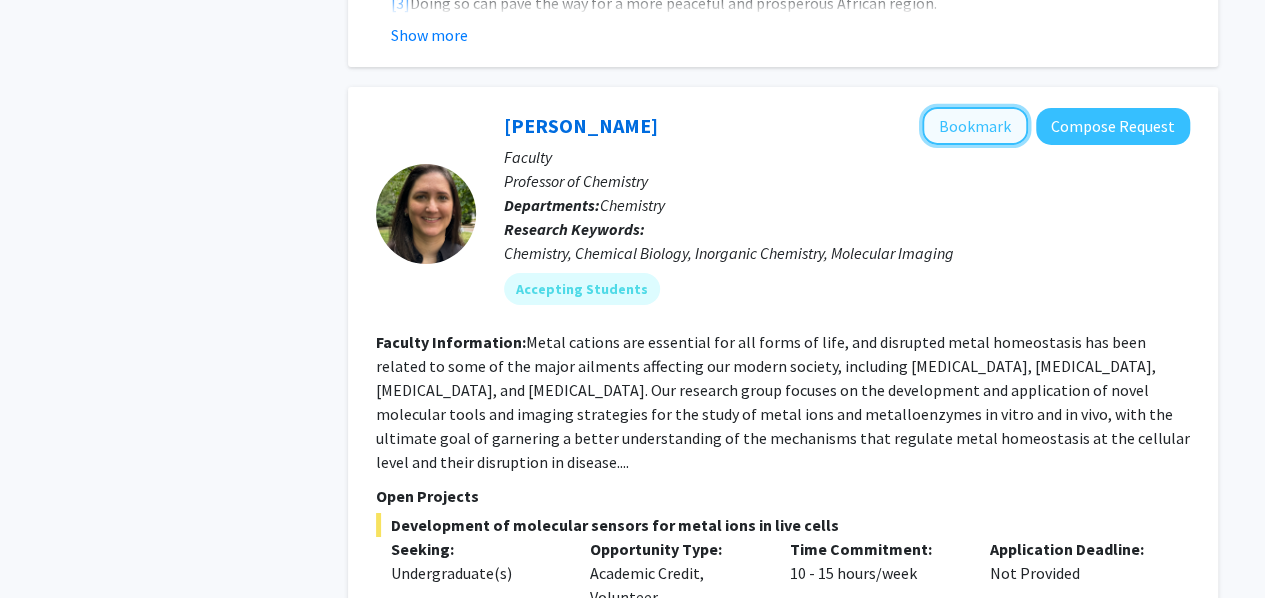 click on "Bookmark" 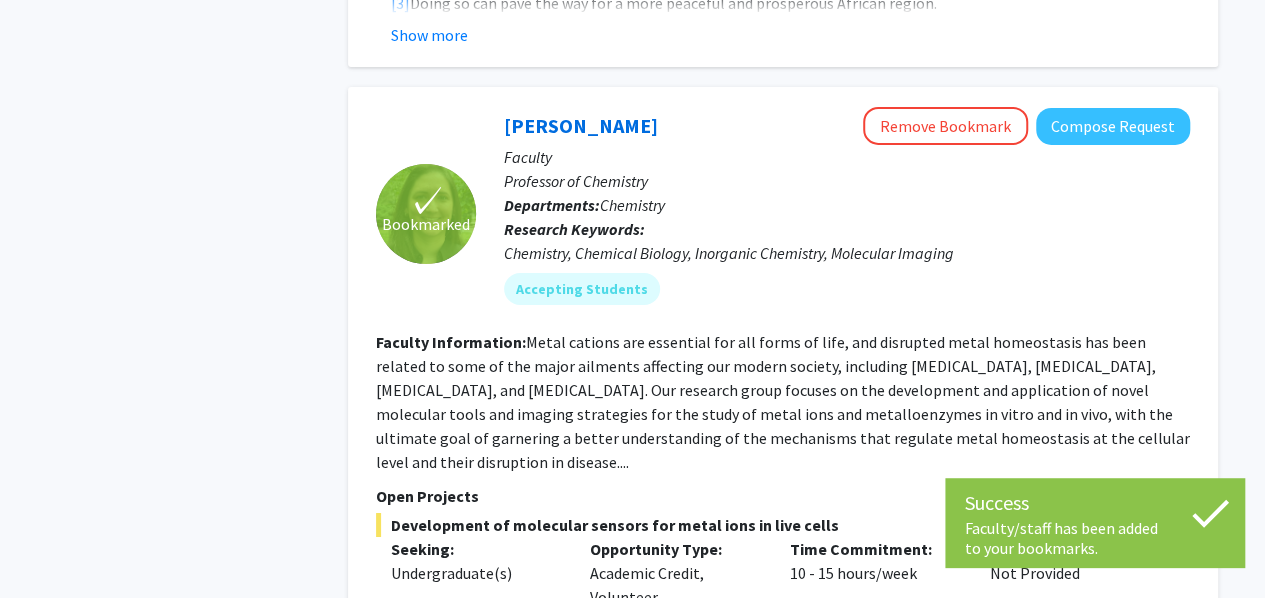 click on "Refine By Collaboration Status: Collaboration Status  All Faculty/Staff    Collaboration Status  Faculty/Staff accepting students    Collaboration Status  Faculty/Staff with posted projects    Collaboration Status  Faculty/Staff with posted remote projects    Projects Seeking: Projects Seeking Level  All Projects    Projects Seeking Level  Undergraduate(s)    Projects Seeking Level  Master's Student(s)    Projects Seeking Level  Doctoral Candidate(s) (PhD, MD, DMD, PharmD, etc.)    Projects Seeking Level  Postdoctoral Researcher(s) / Research Staff    Projects Seeking Level  Medical Resident(s) / Medical Fellow(s)    Projects Seeking Level  Faculty    Division & Department:      Emory College of Arts and Sciences  (Select All)  (Select All)  Chemistry  Chemistry  Computer Science  Computer Science  Economics  Economics       School of Medicine       School of Nursing" 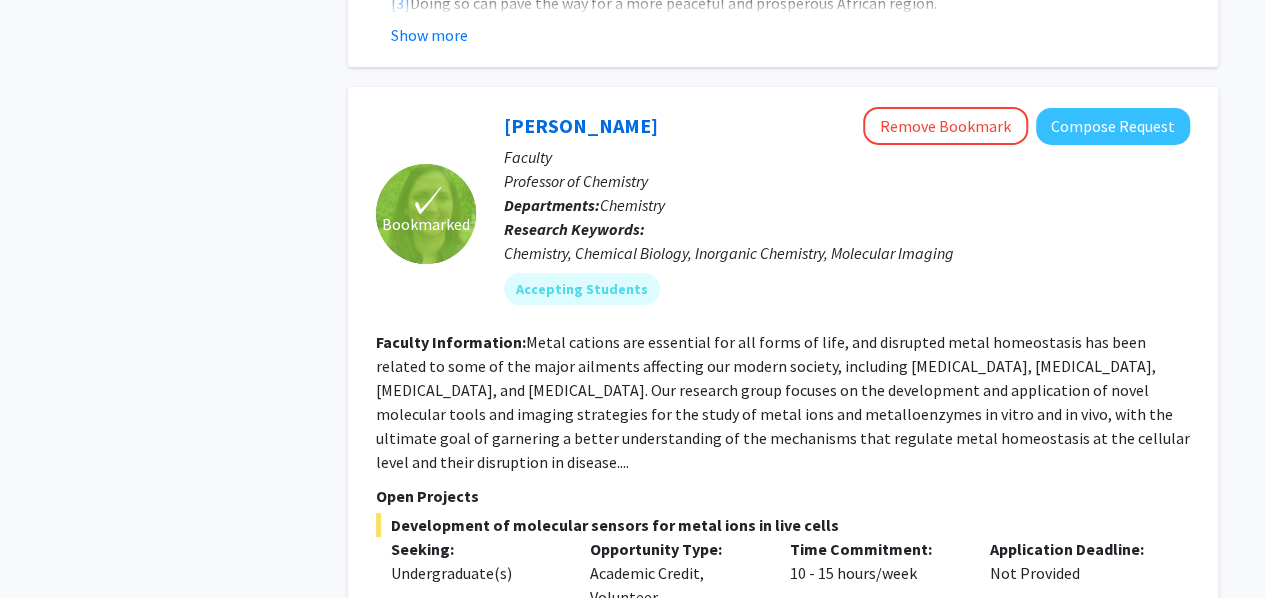 click on "Refine By Collaboration Status: Collaboration Status  All Faculty/Staff    Collaboration Status  Faculty/Staff accepting students    Collaboration Status  Faculty/Staff with posted projects    Collaboration Status  Faculty/Staff with posted remote projects    Projects Seeking: Projects Seeking Level  All Projects    Projects Seeking Level  Undergraduate(s)    Projects Seeking Level  Master's Student(s)    Projects Seeking Level  Doctoral Candidate(s) (PhD, MD, DMD, PharmD, etc.)    Projects Seeking Level  Postdoctoral Researcher(s) / Research Staff    Projects Seeking Level  Medical Resident(s) / Medical Fellow(s)    Projects Seeking Level  Faculty    Division & Department:      Emory College of Arts and Sciences  (Select All)  (Select All)  Chemistry  Chemistry  Computer Science  Computer Science  Economics  Economics       School of Medicine       School of Nursing" 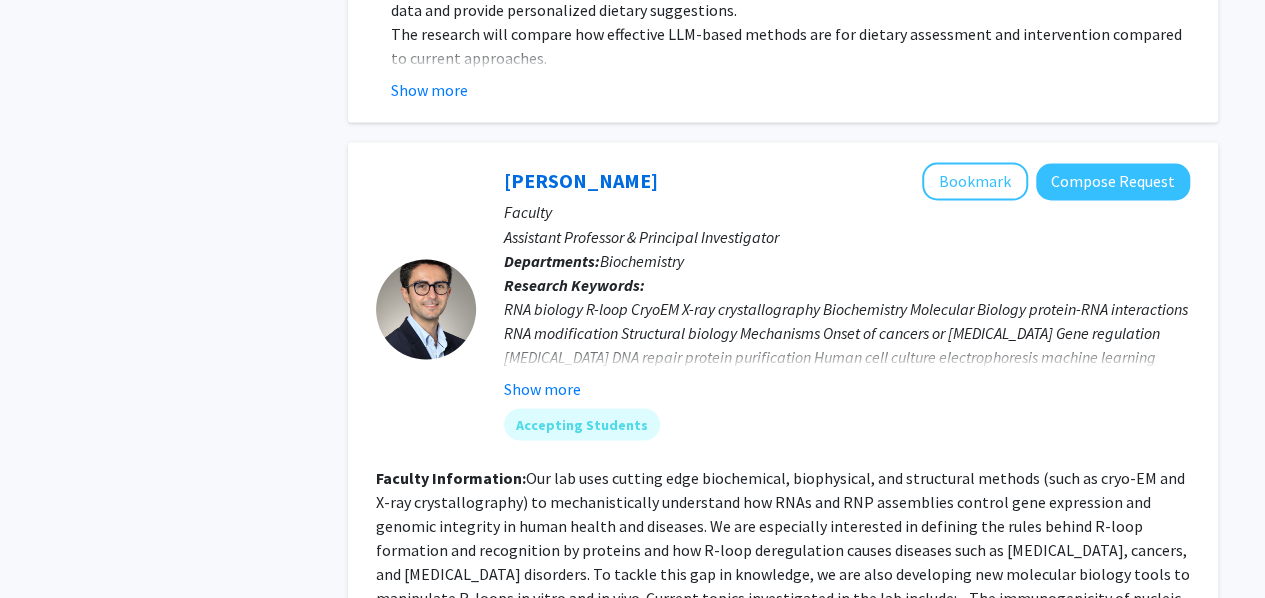 scroll, scrollTop: 2023, scrollLeft: 0, axis: vertical 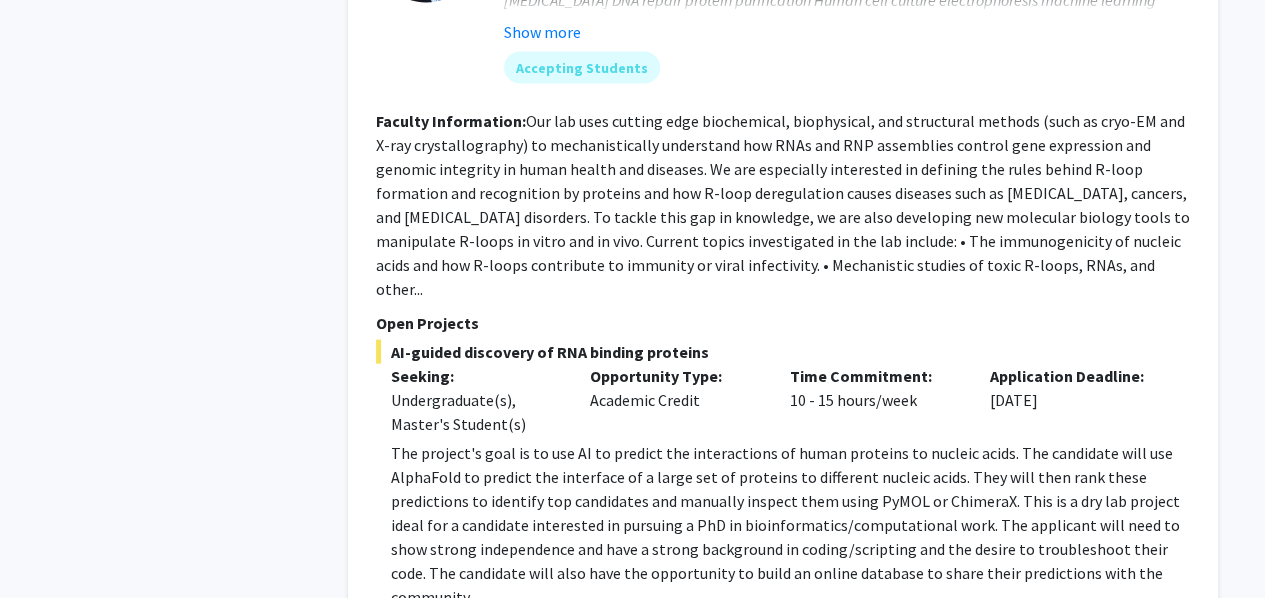 click on "Our lab uses cutting edge biochemical, biophysical, and structural methods (such as cryo-EM and X-ray crystallography) to mechanistically understand how RNAs and RNP assemblies control gene expression and genomic integrity in human health and diseases. We are especially interested in defining the rules behind R-loop formation and recognition by proteins and how R-loop deregulation causes diseases such as [MEDICAL_DATA], cancers, and [MEDICAL_DATA] disorders. To tackle this gap in knowledge, we are also developing new molecular biology tools to manipulate R-loops in vitro and in vivo.   Current topics investigated in the lab include:  • The immunogenicity of nucleic acids and how R-loops contribute to immunity or viral infectivity.  • Mechanistic studies of toxic R-loops, RNAs, and other..." 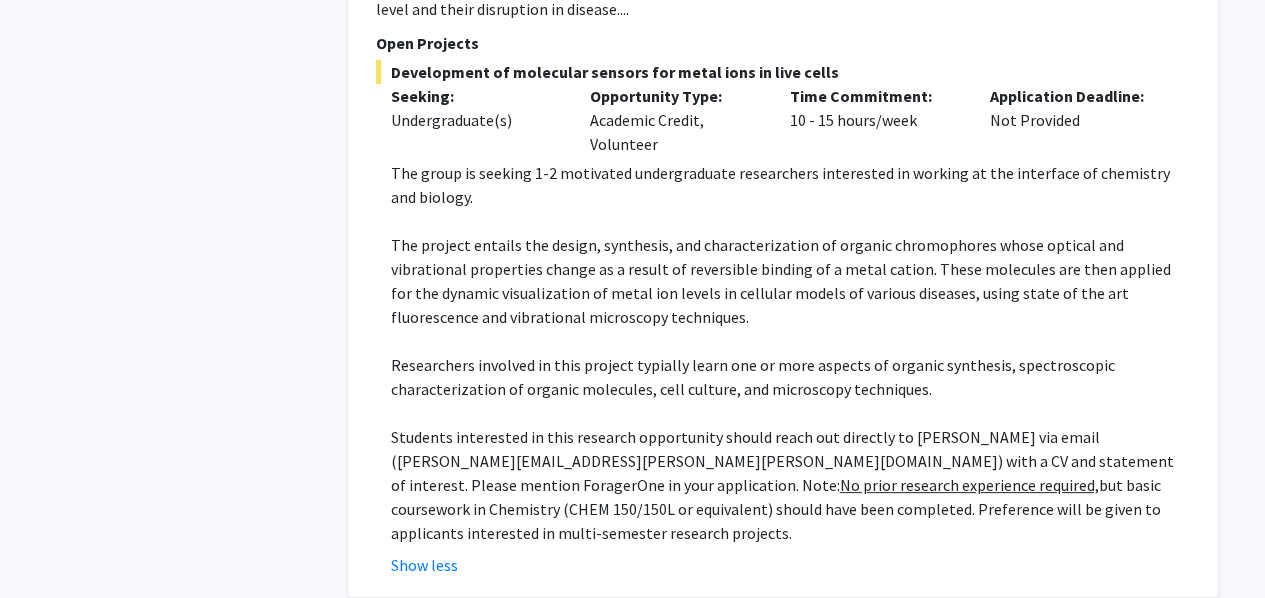 scroll, scrollTop: 3823, scrollLeft: 0, axis: vertical 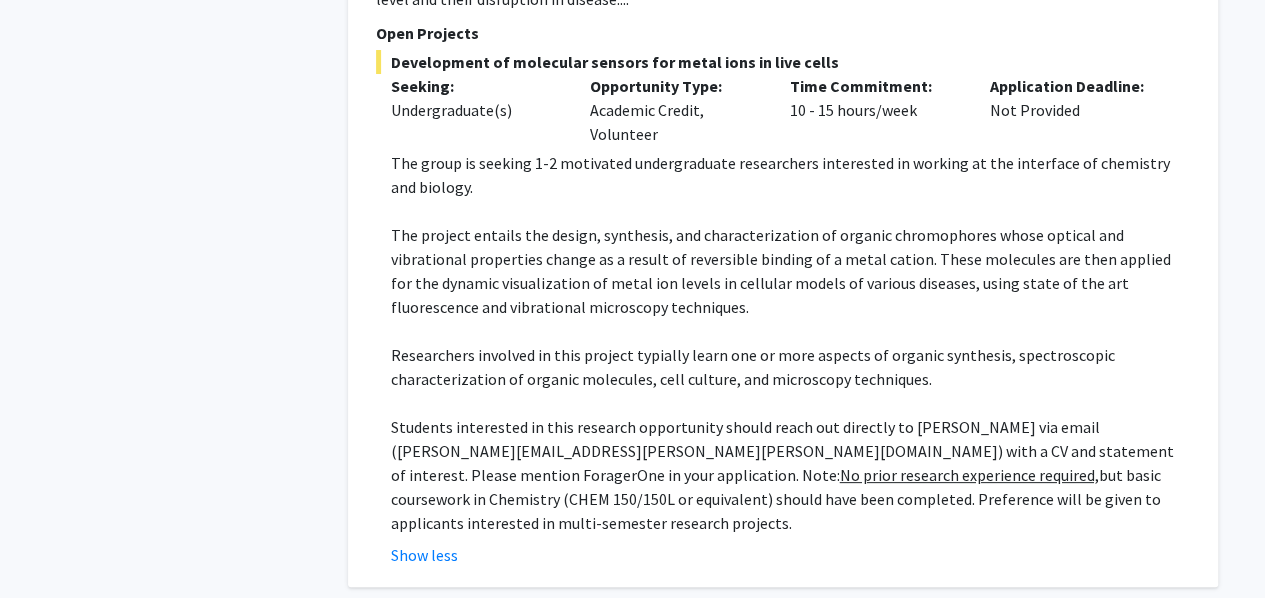 drag, startPoint x: 1111, startPoint y: 405, endPoint x: 386, endPoint y: 67, distance: 799.9181 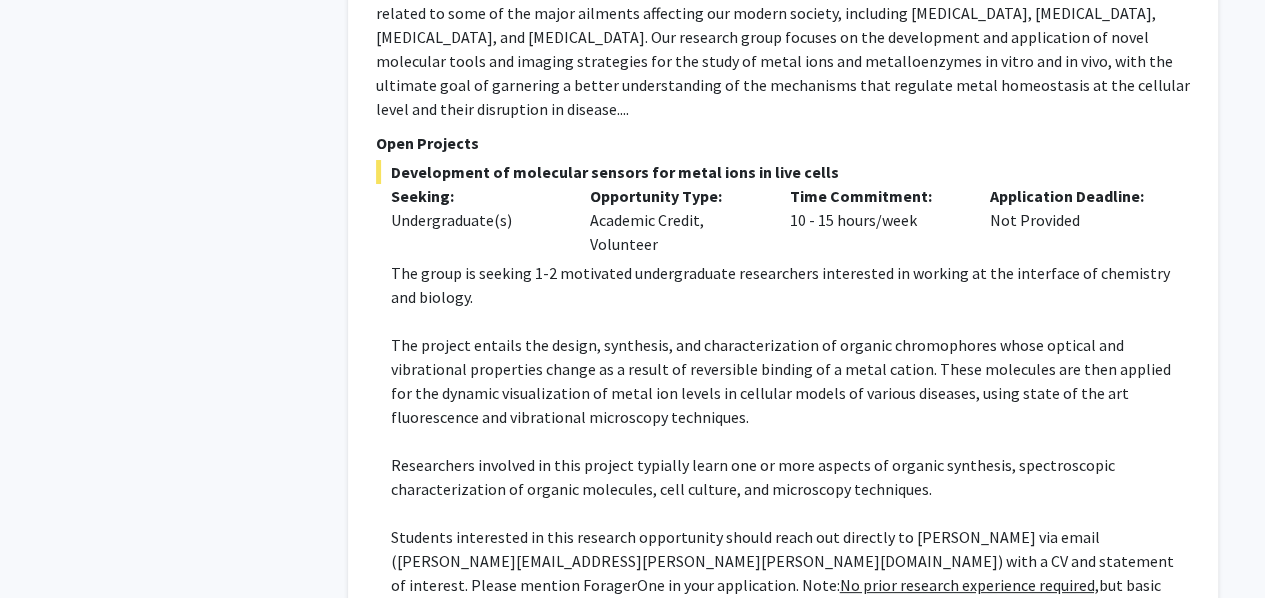 scroll, scrollTop: 3703, scrollLeft: 0, axis: vertical 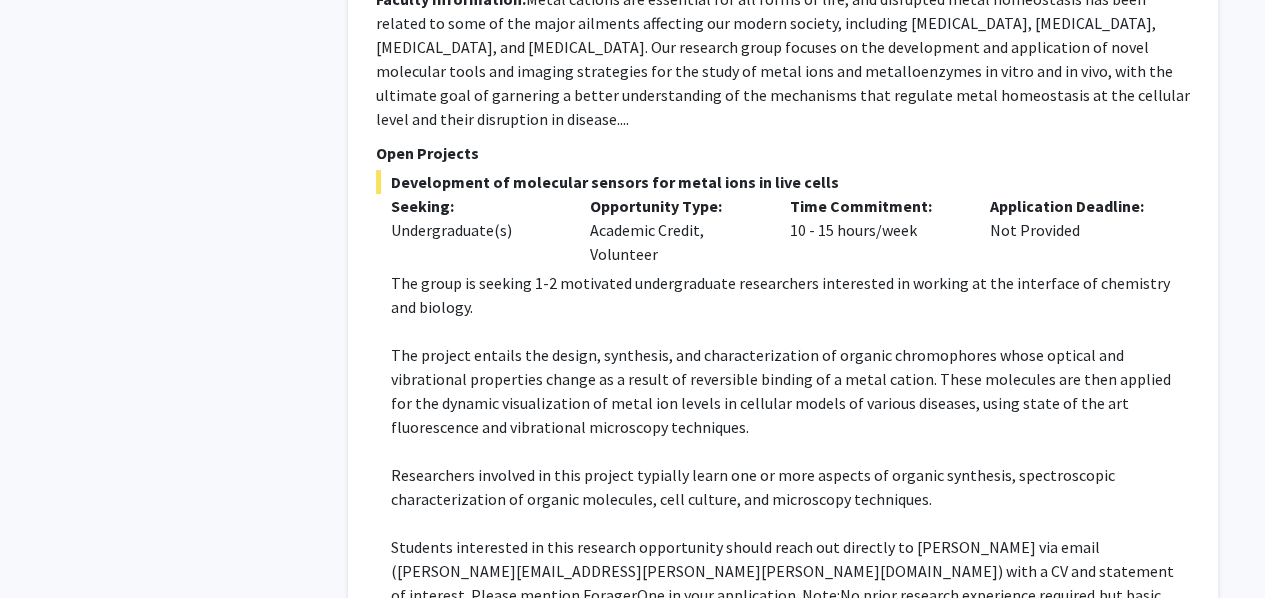 click on "The project entails the design, synthesis, and characterization of organic chromophores whose optical and vibrational properties change as a result of reversible binding of a metal cation. These molecules are then applied for the dynamic visualization of metal ion levels in cellular models of various diseases, using state of the art fluorescence and vibrational microscopy techniques." 